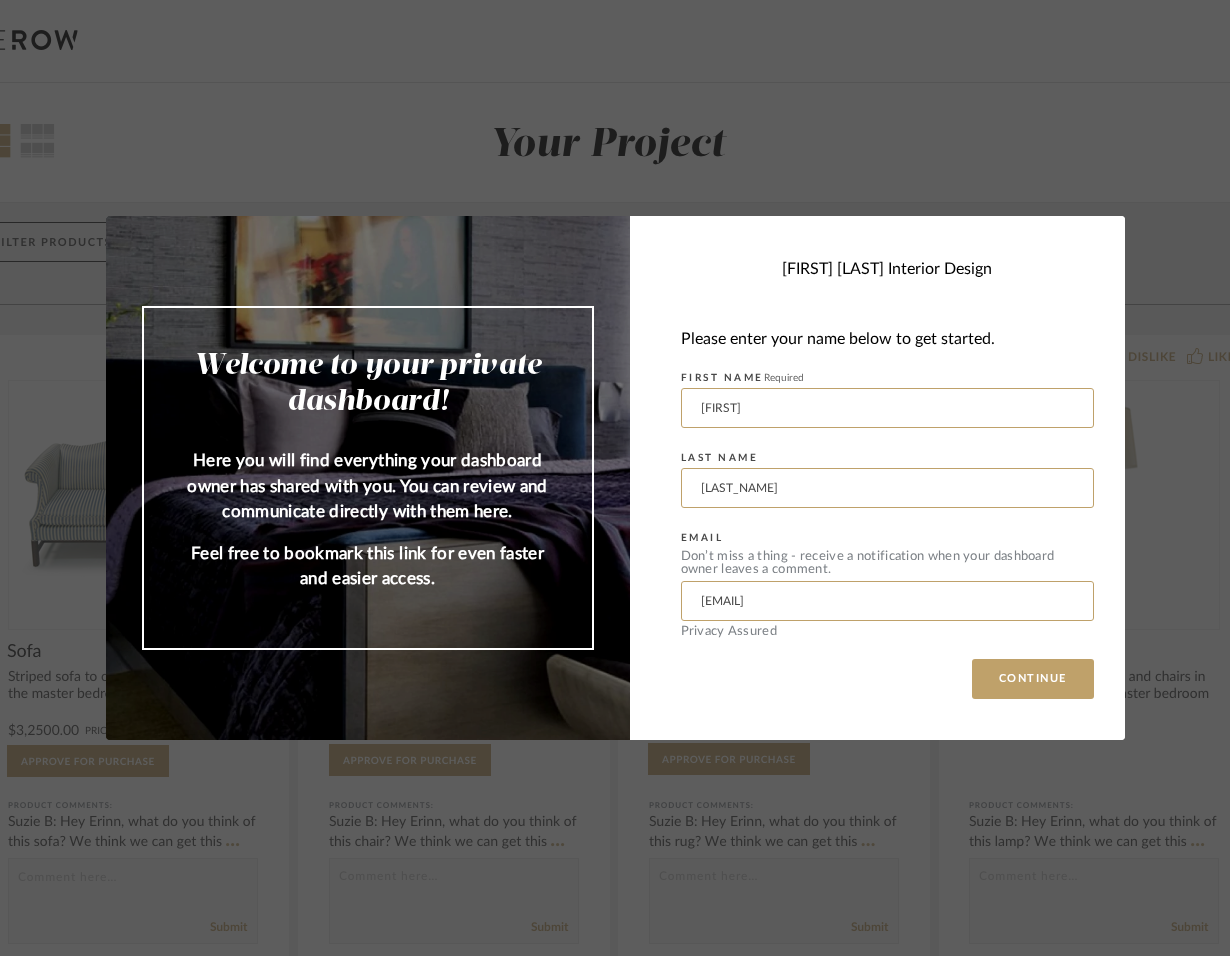 scroll, scrollTop: 0, scrollLeft: 0, axis: both 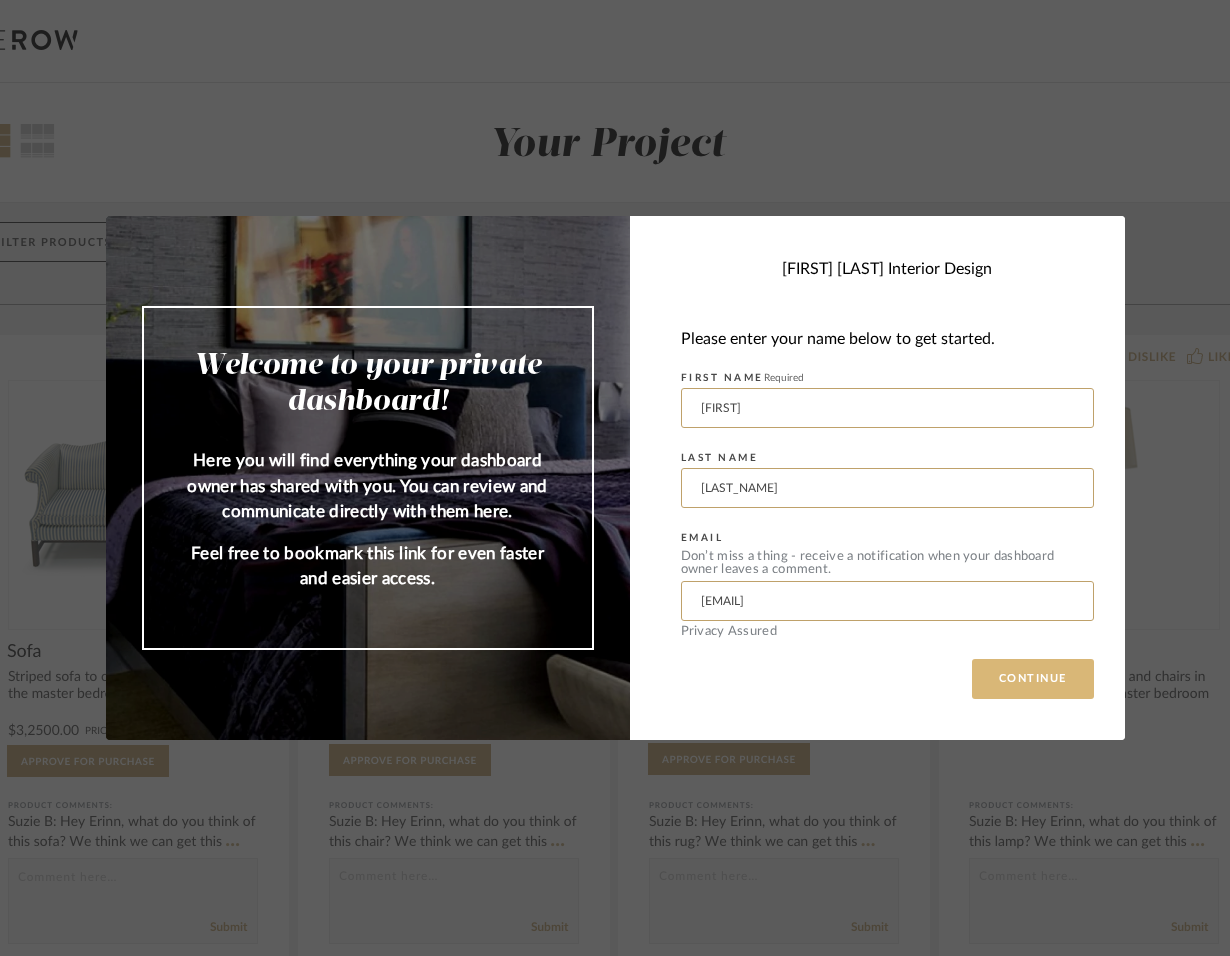 click on "CONTINUE" at bounding box center [1033, 679] 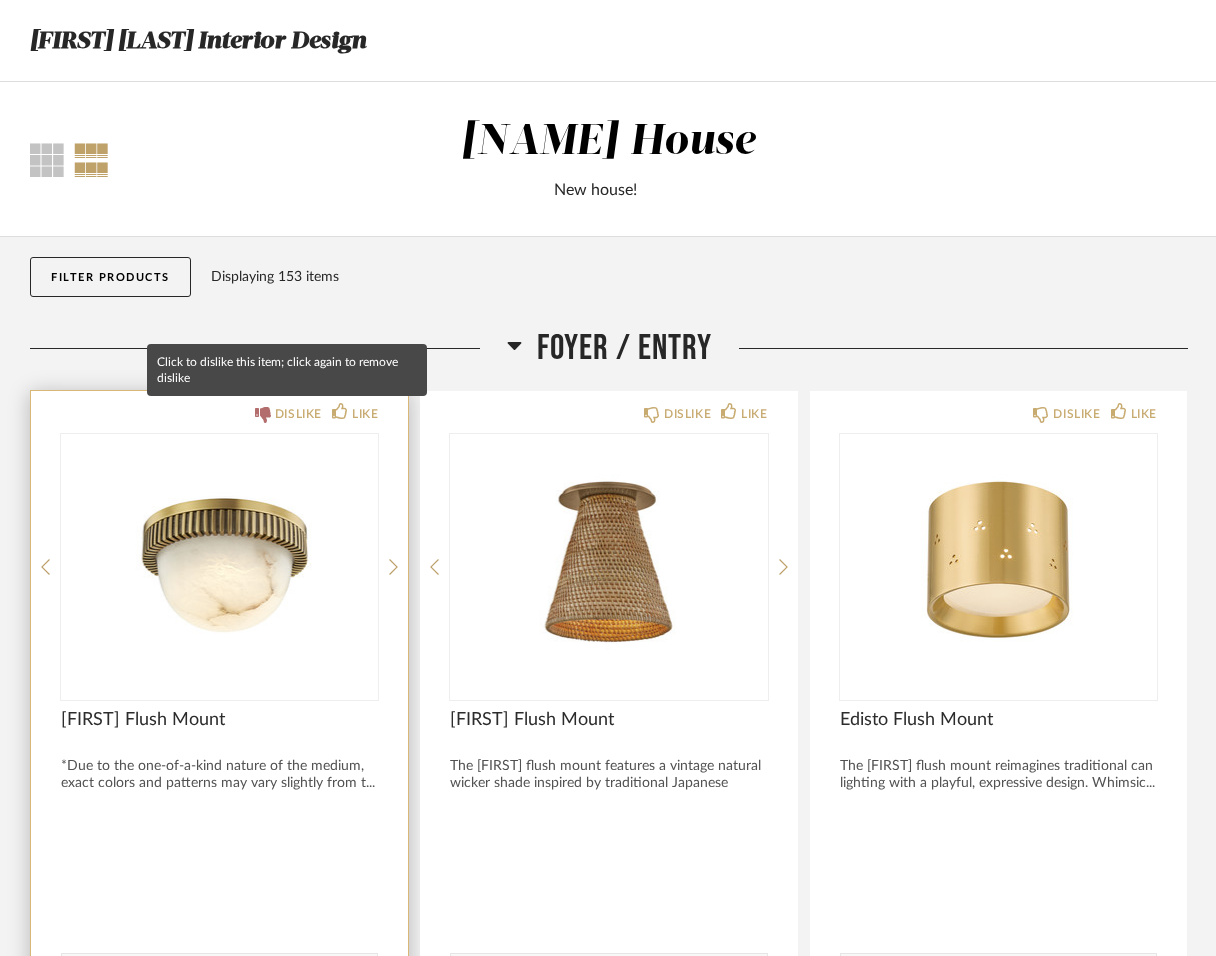 click 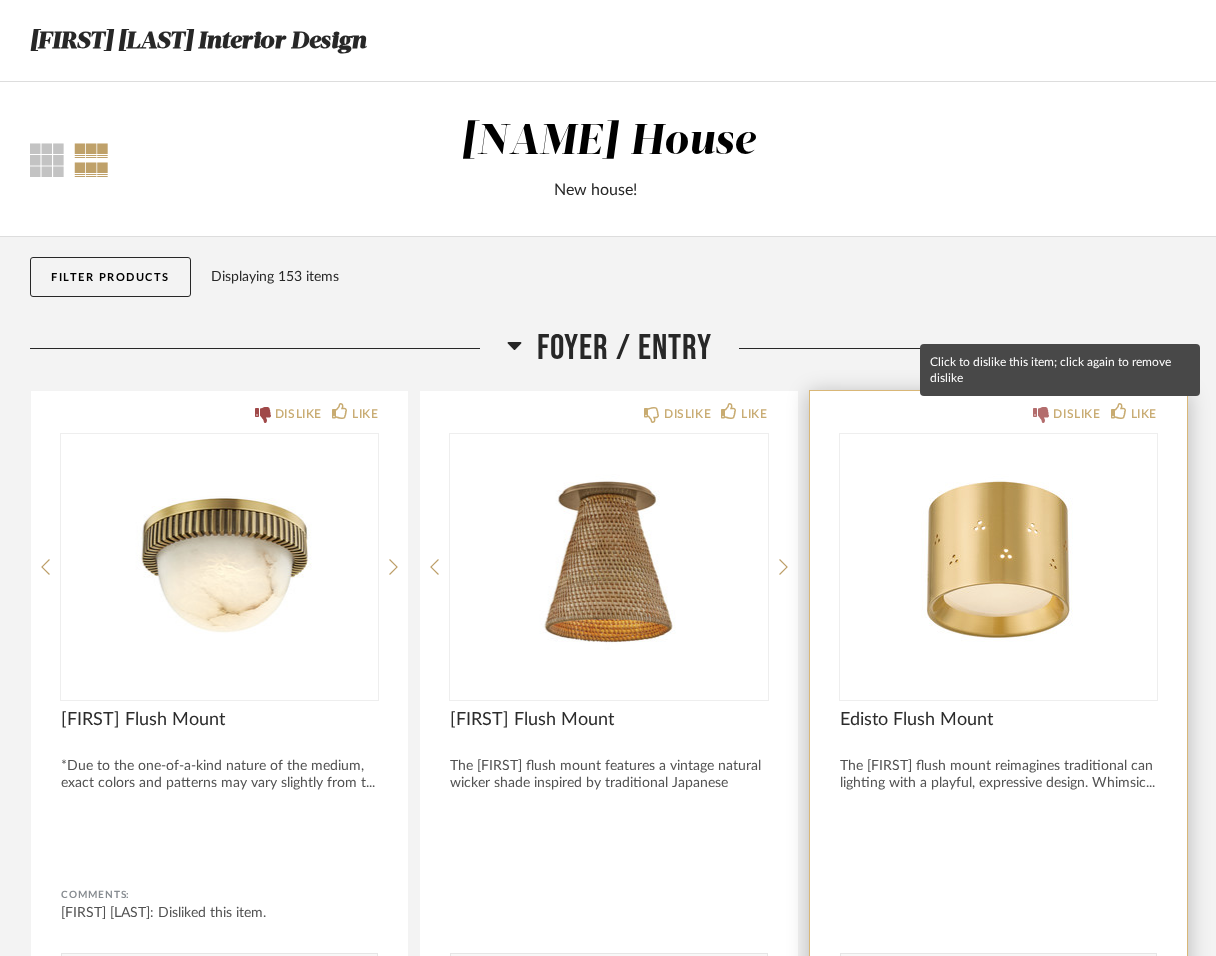 click 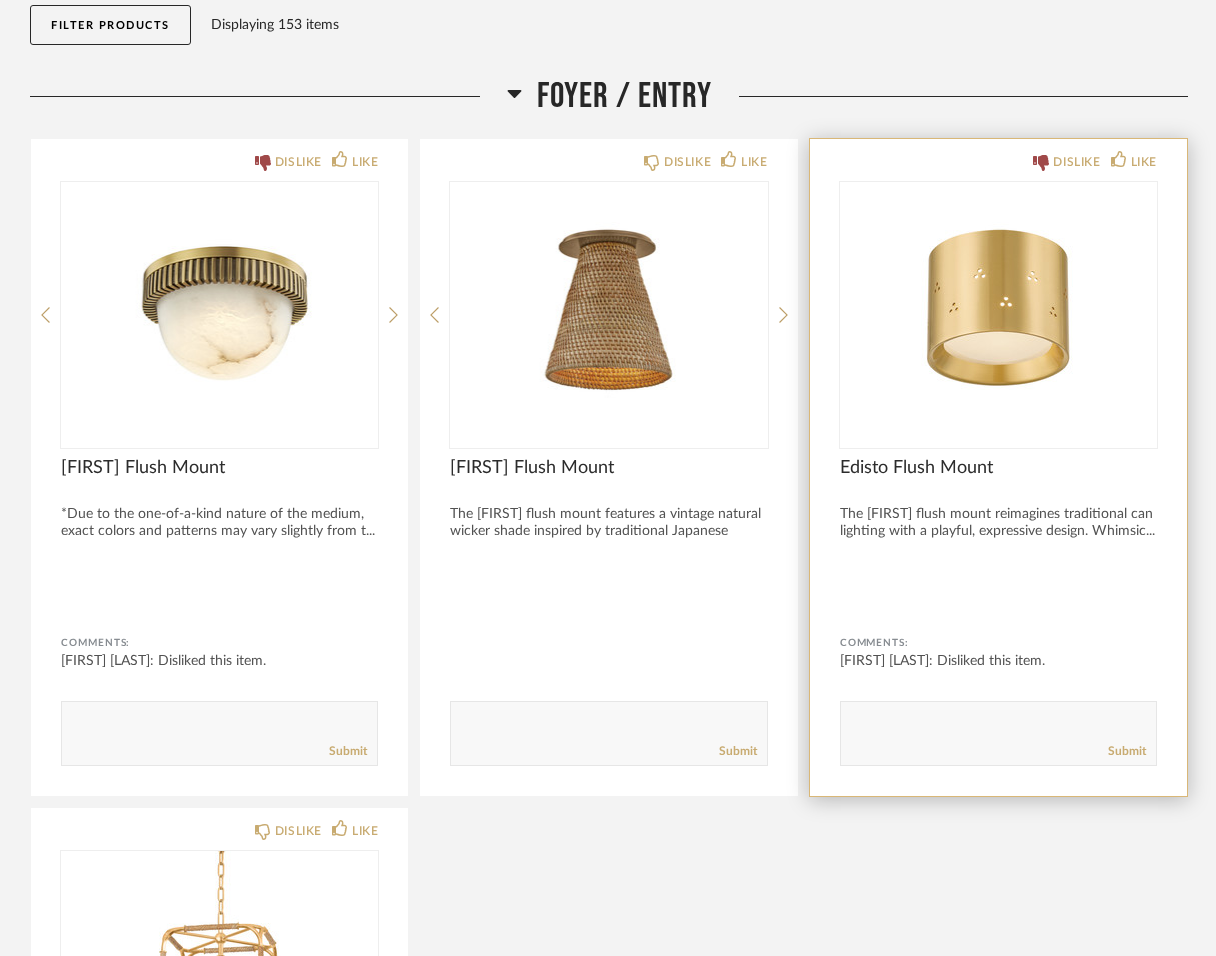 scroll, scrollTop: 253, scrollLeft: 0, axis: vertical 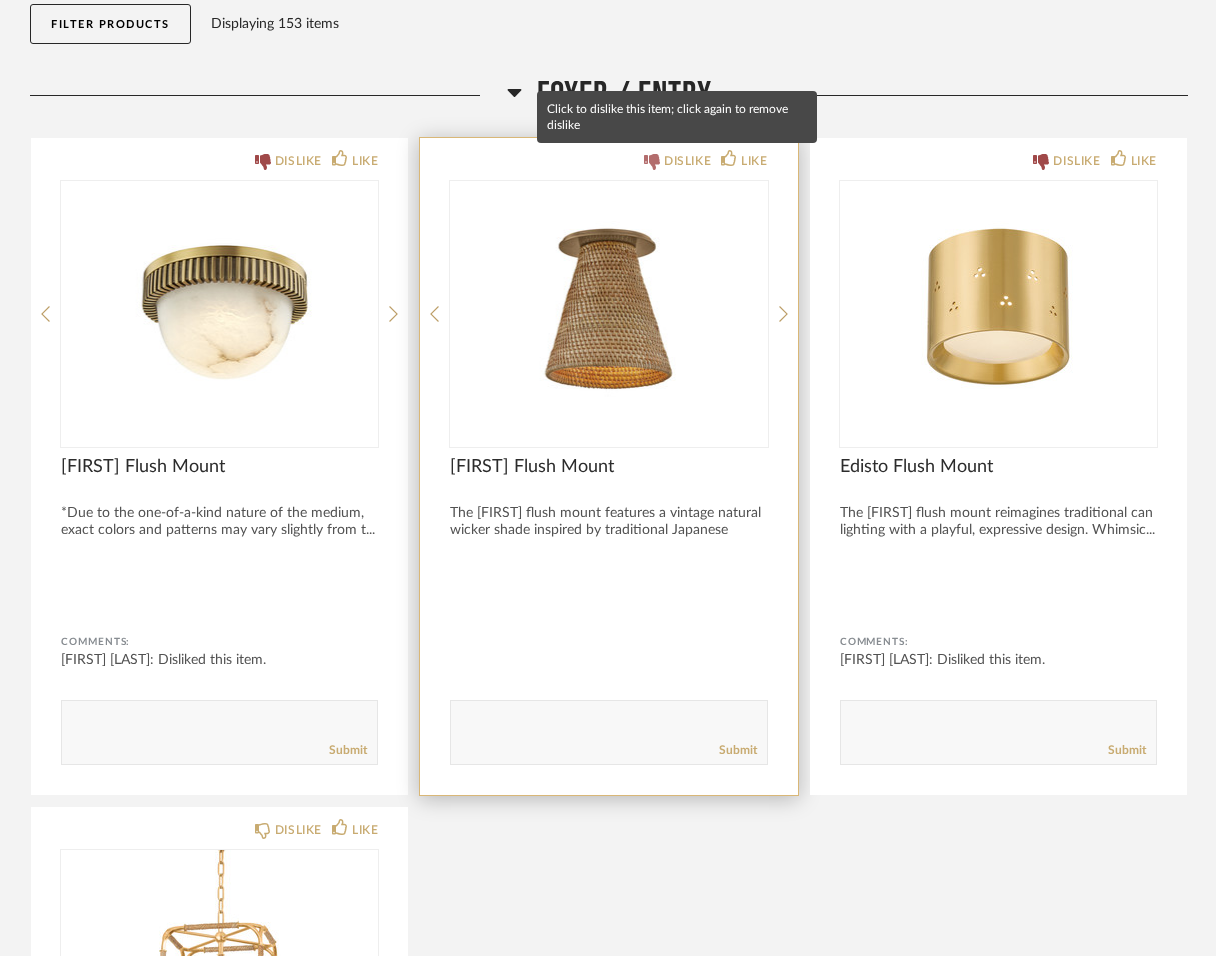 click 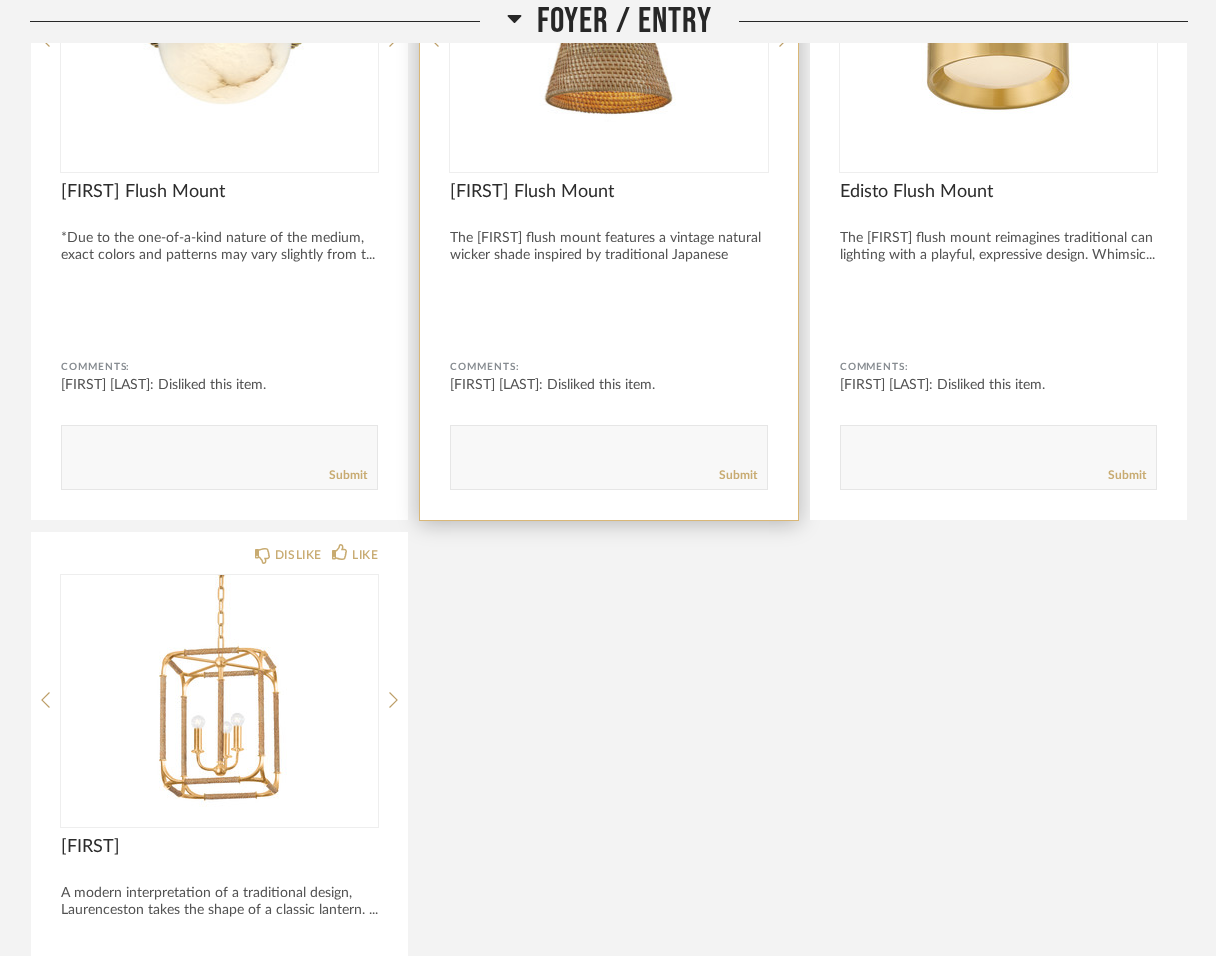 scroll, scrollTop: 545, scrollLeft: 0, axis: vertical 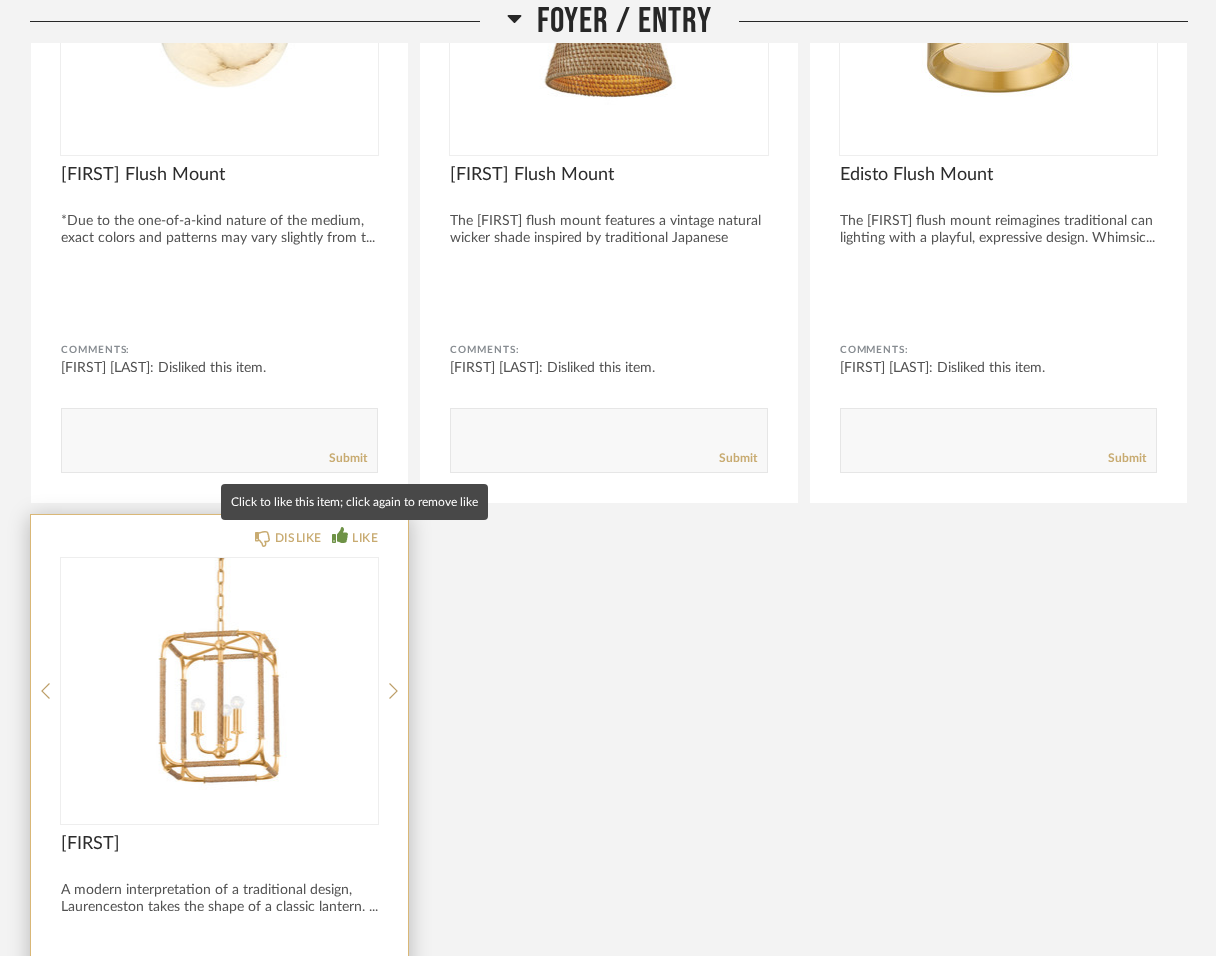 click 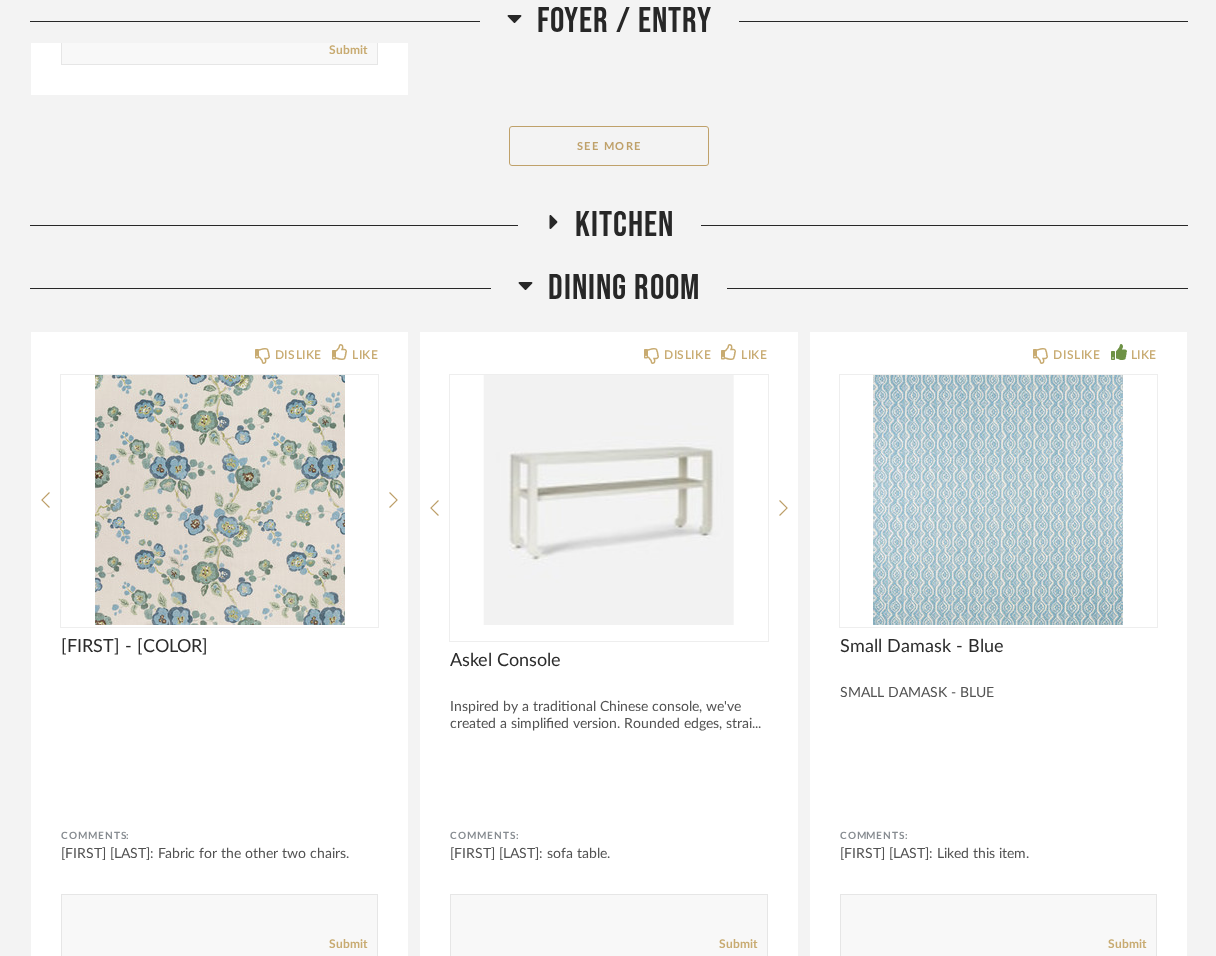 scroll, scrollTop: 1610, scrollLeft: 0, axis: vertical 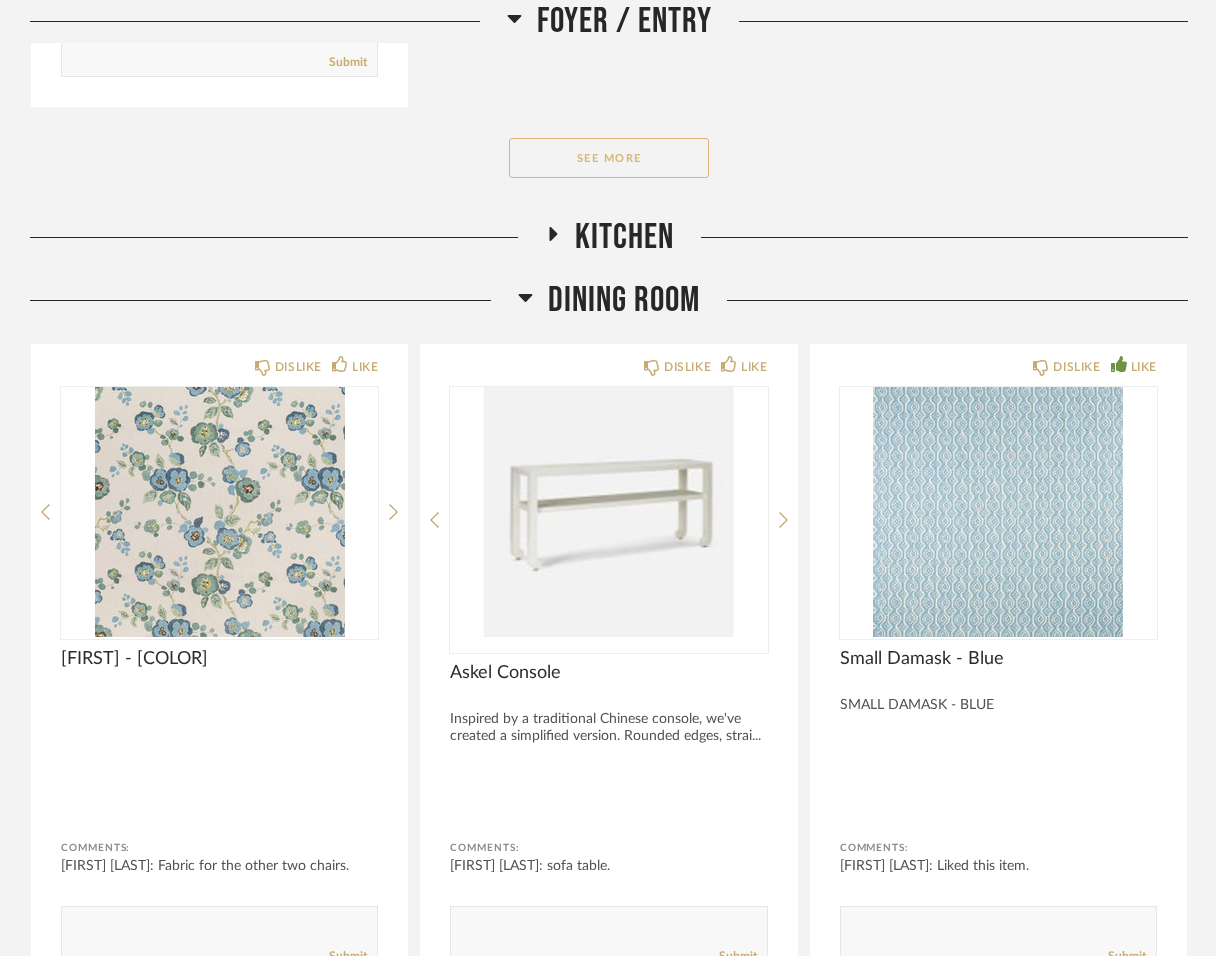 click on "See More" 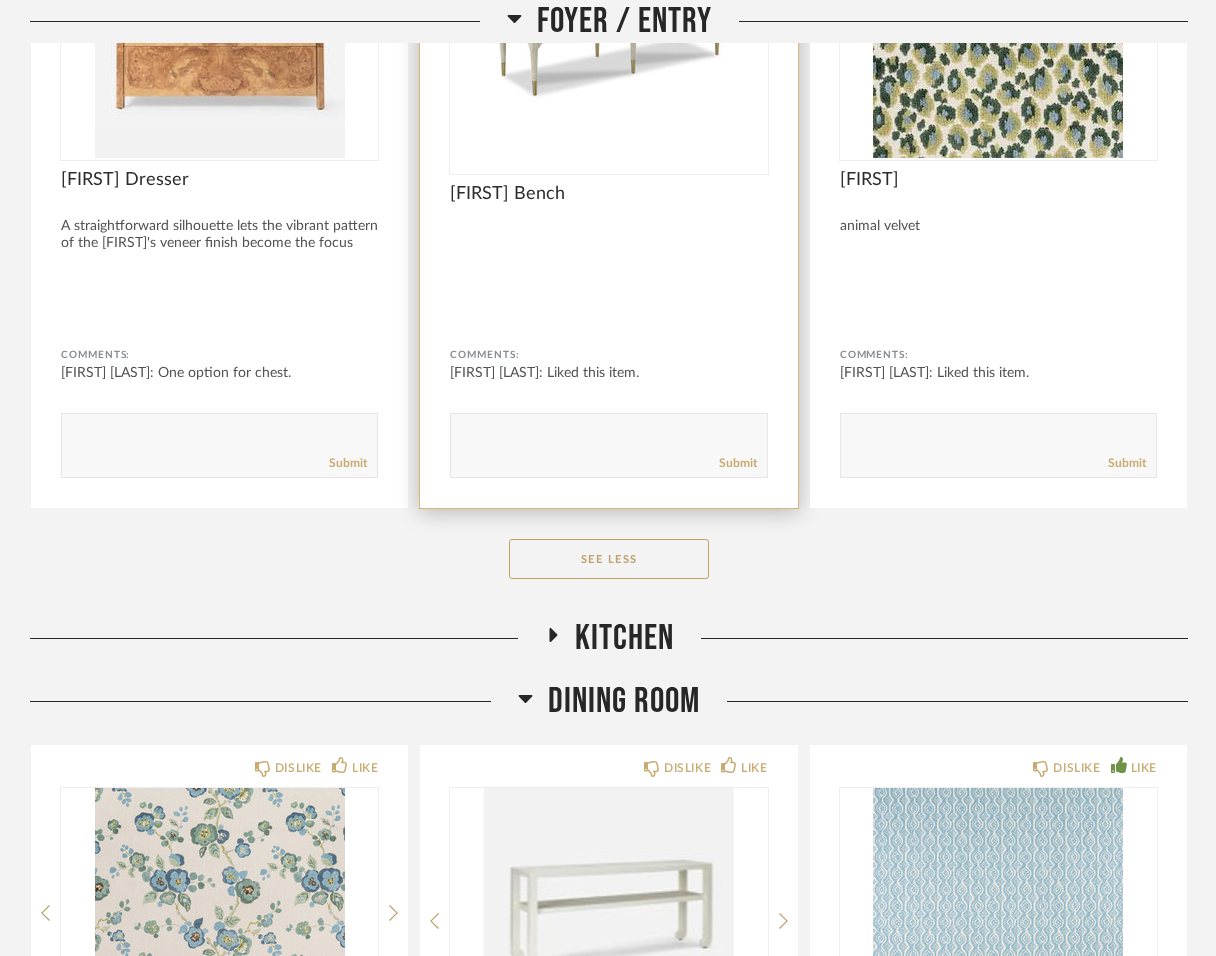 scroll, scrollTop: 1906, scrollLeft: 0, axis: vertical 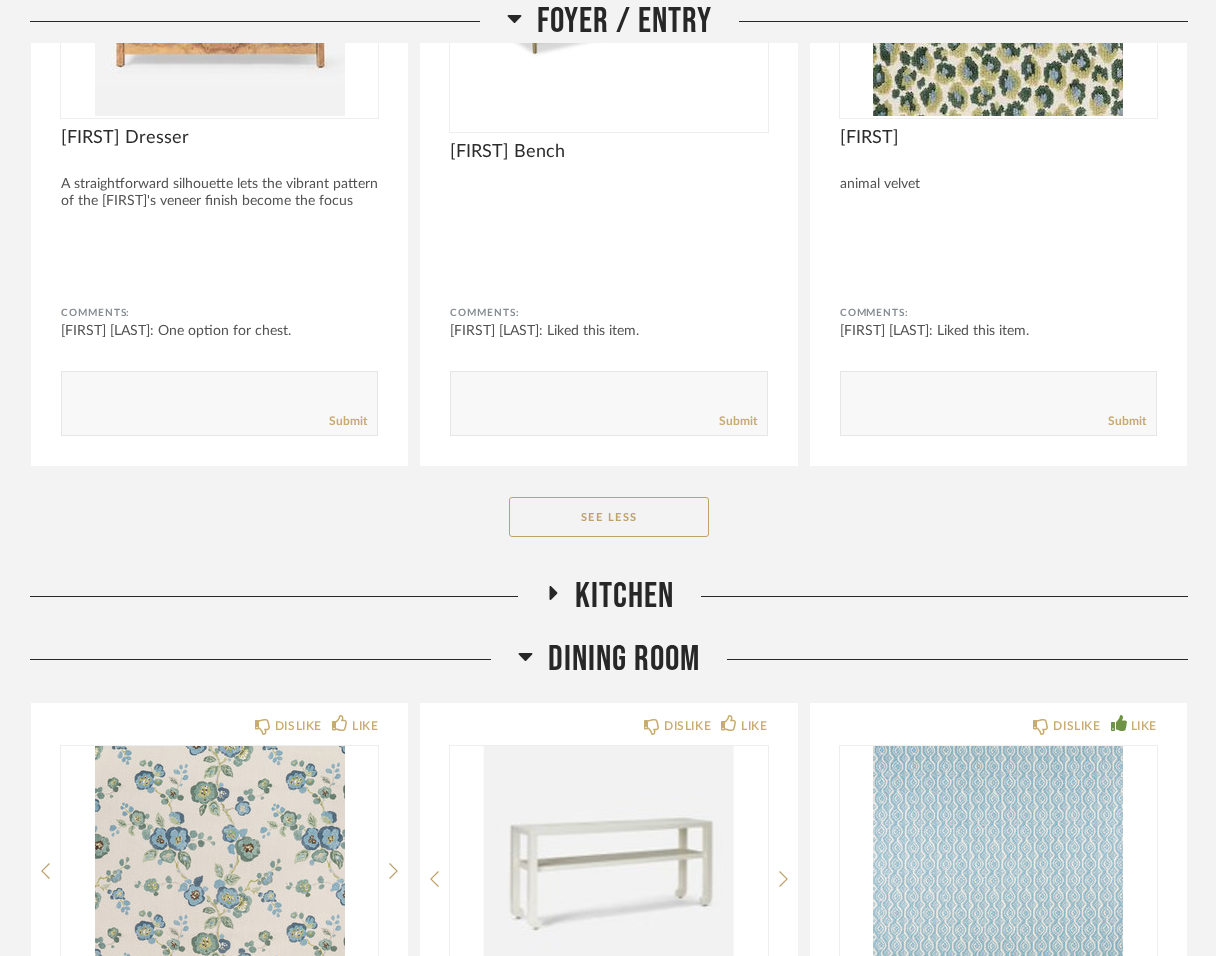 click on "Kitchen" 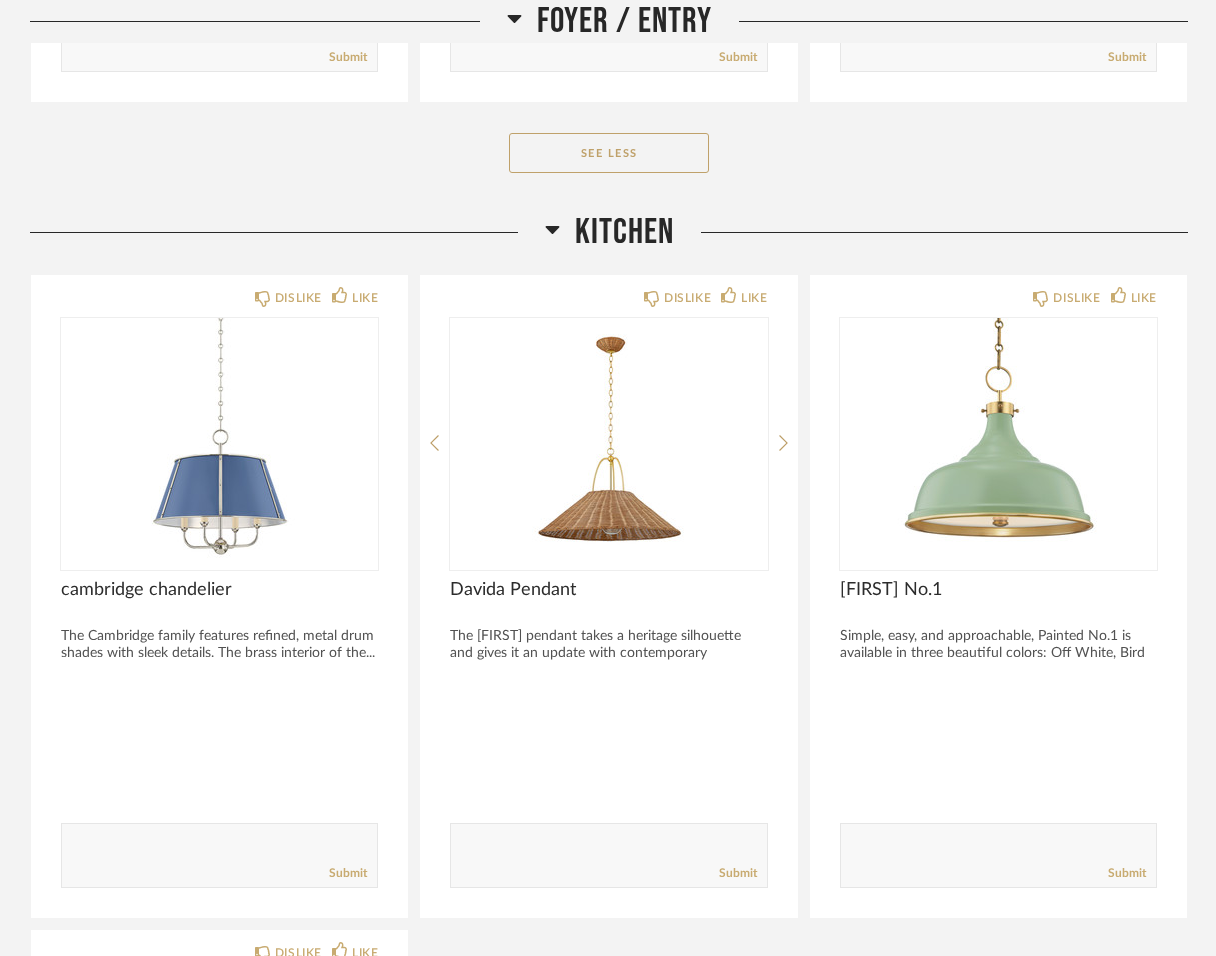 scroll, scrollTop: 2272, scrollLeft: 0, axis: vertical 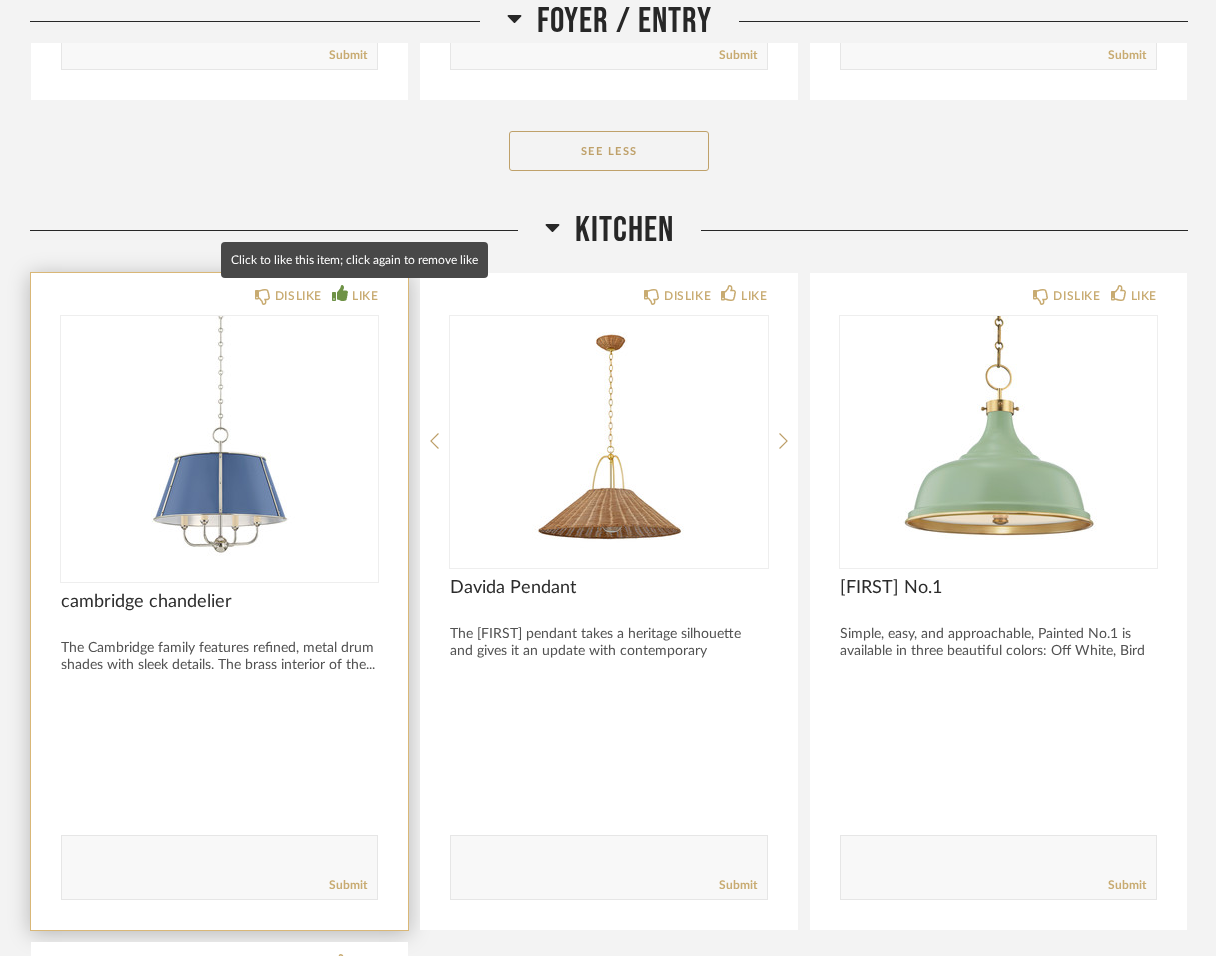 click 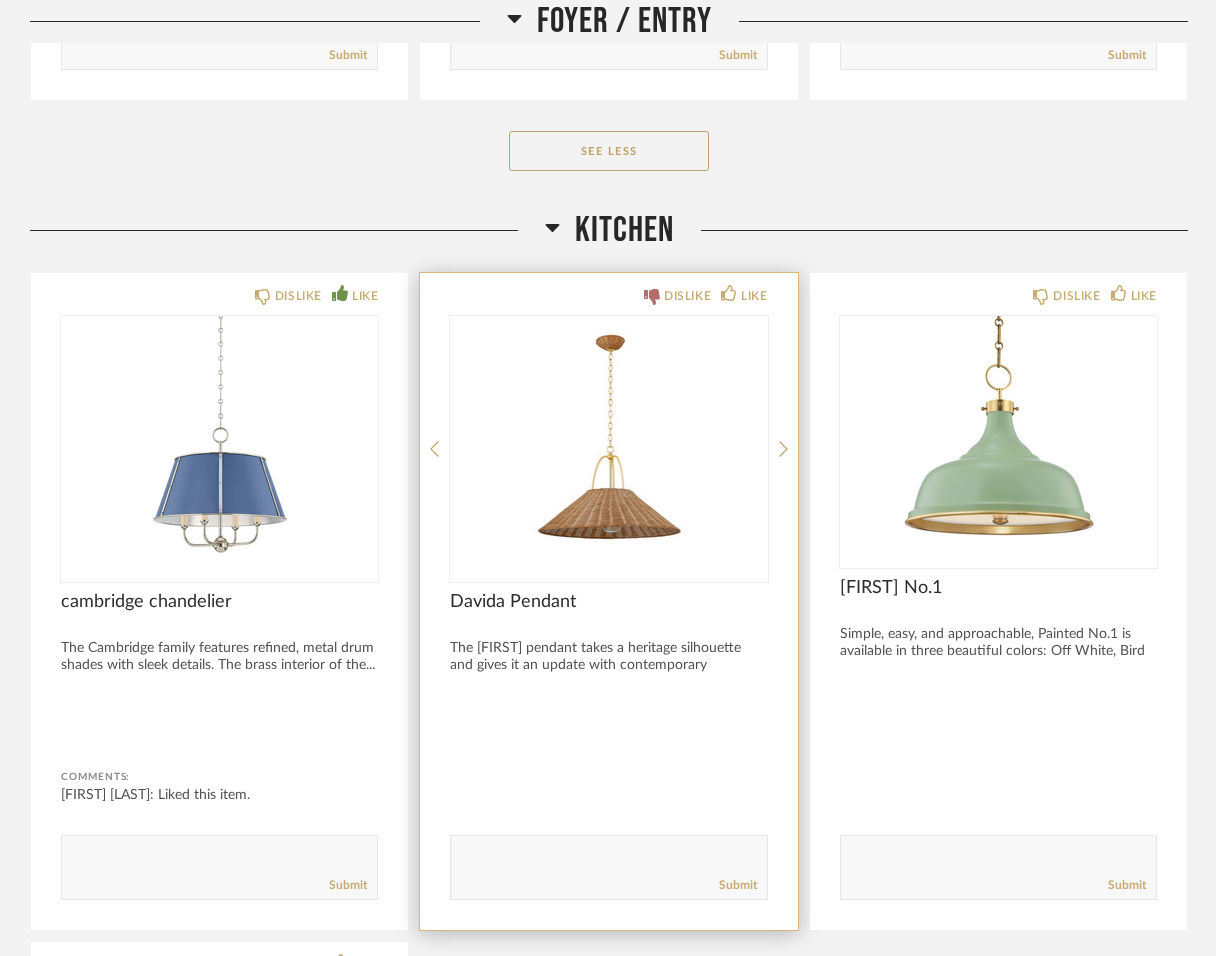 scroll, scrollTop: 2268, scrollLeft: 1, axis: both 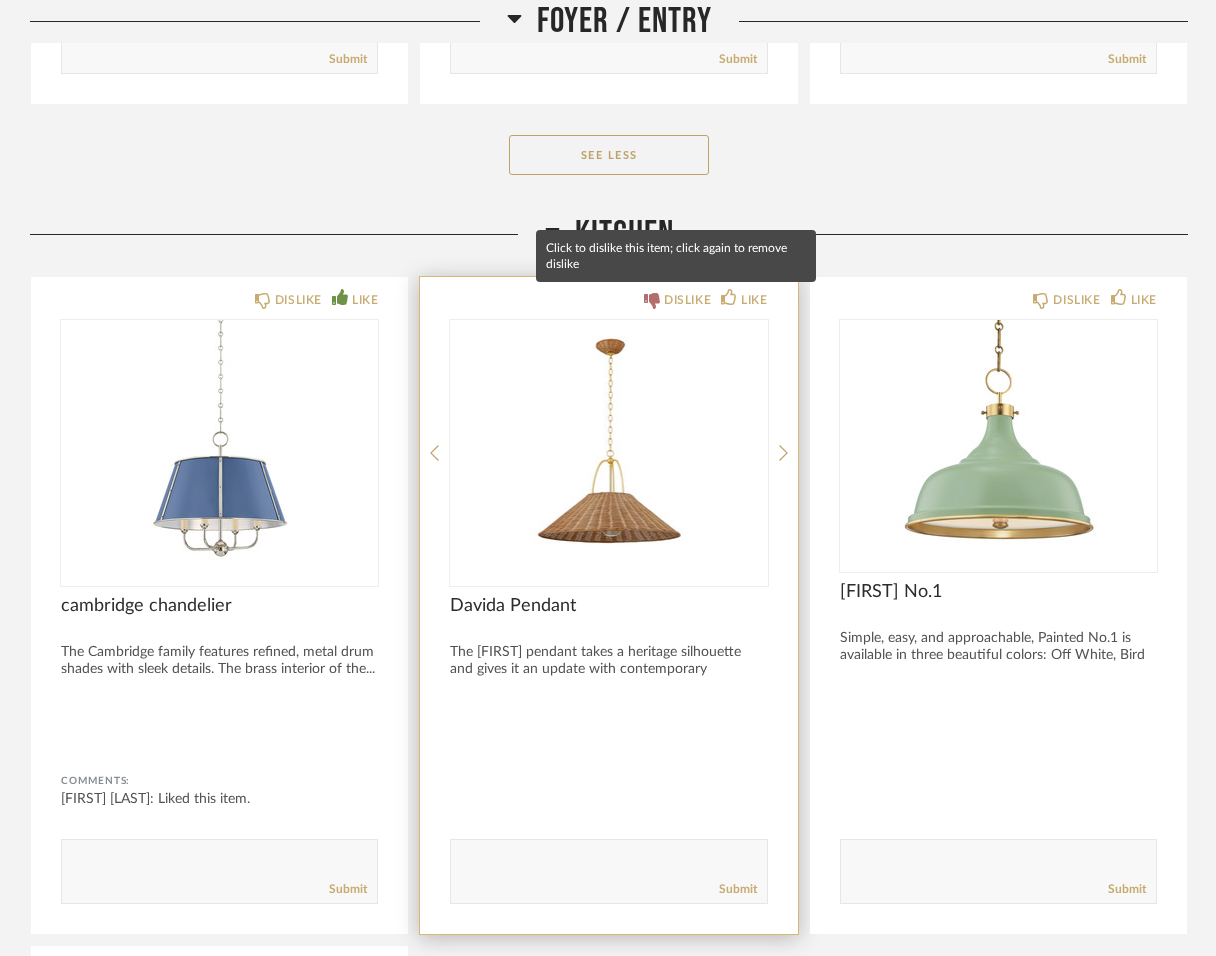 click 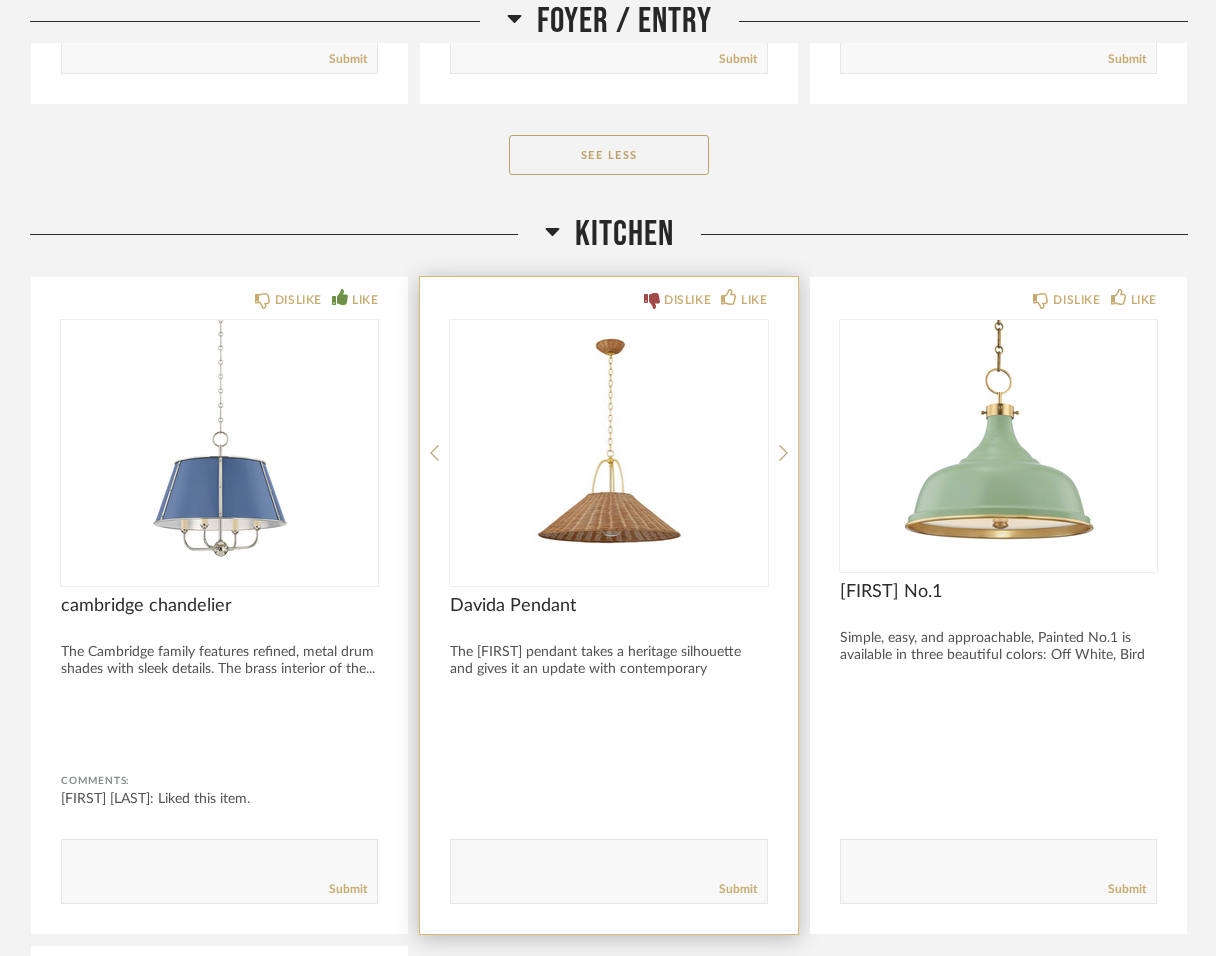 scroll, scrollTop: 2268, scrollLeft: 0, axis: vertical 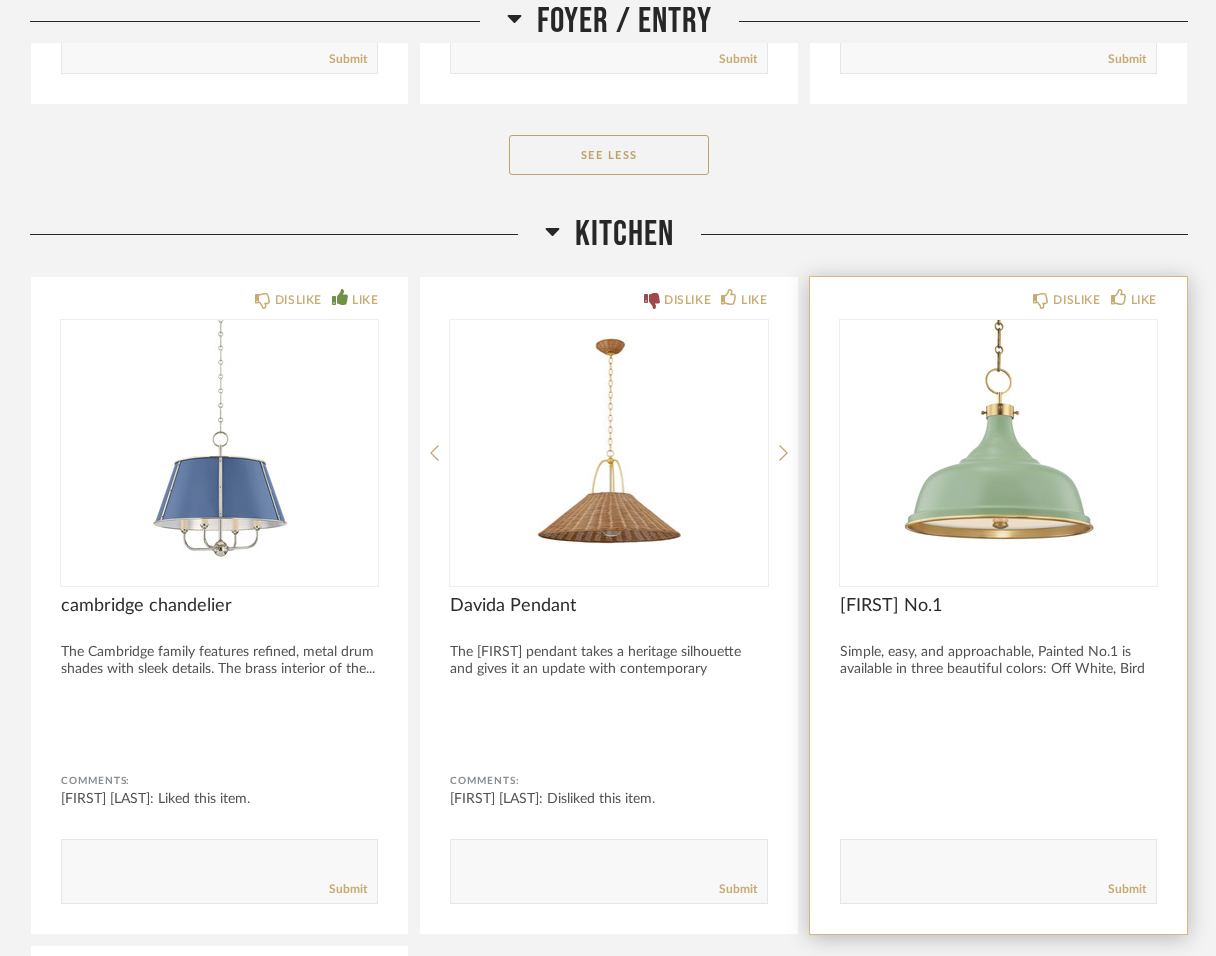 click on "Simple, easy, and approachable, Painted No.1 is available in three beautiful colors: Off White, Bird ..." 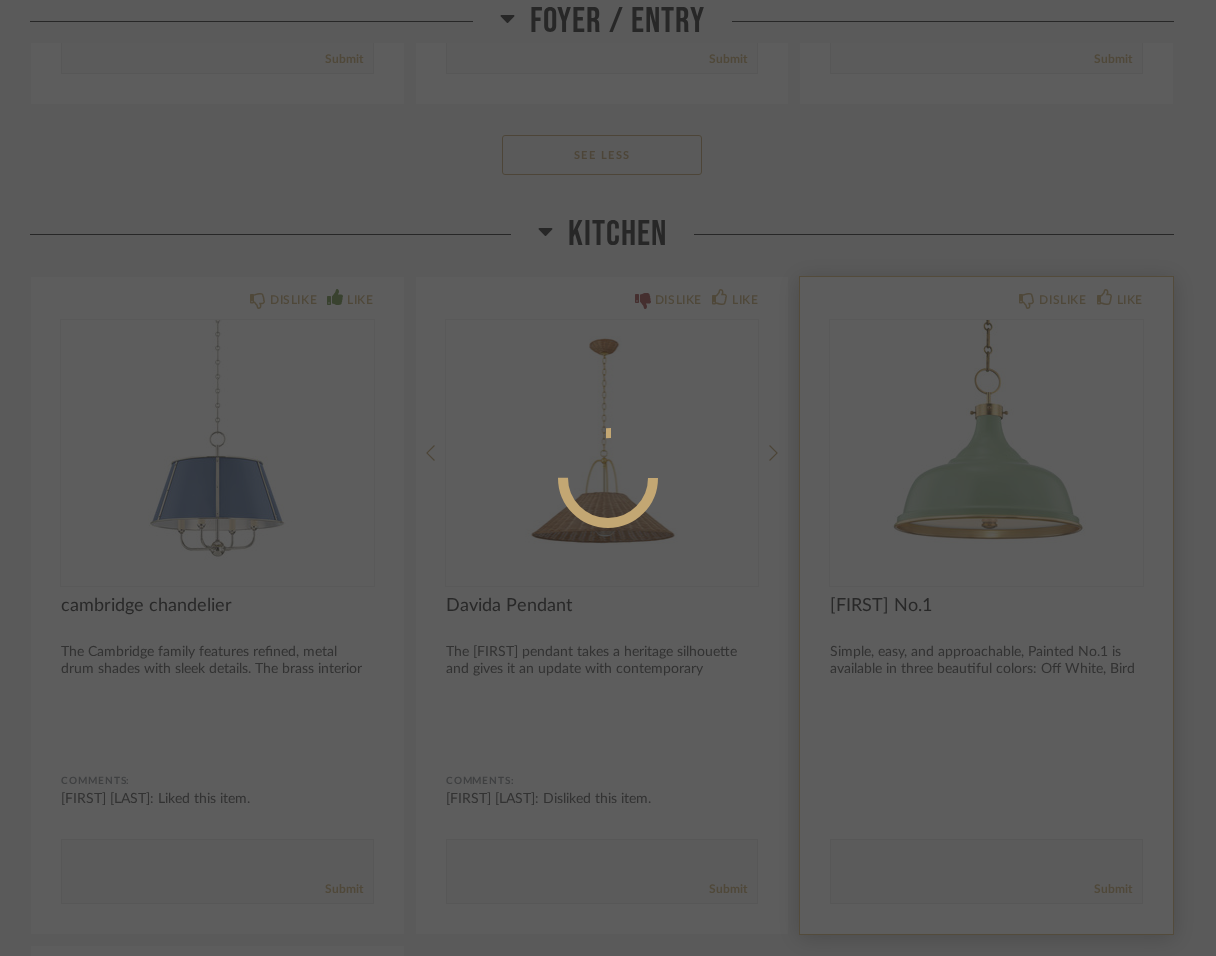 click at bounding box center (608, 478) 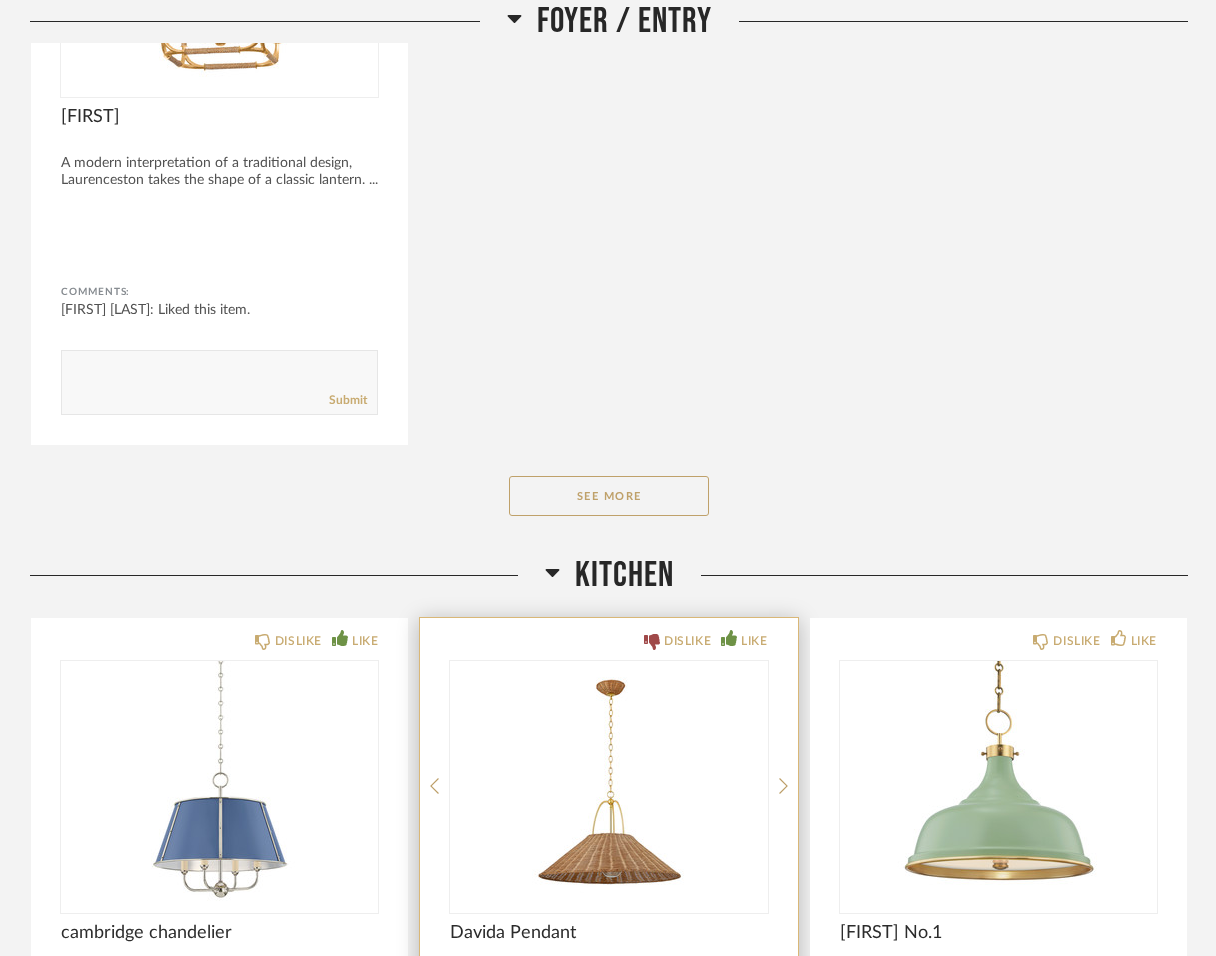 scroll, scrollTop: 1642, scrollLeft: 0, axis: vertical 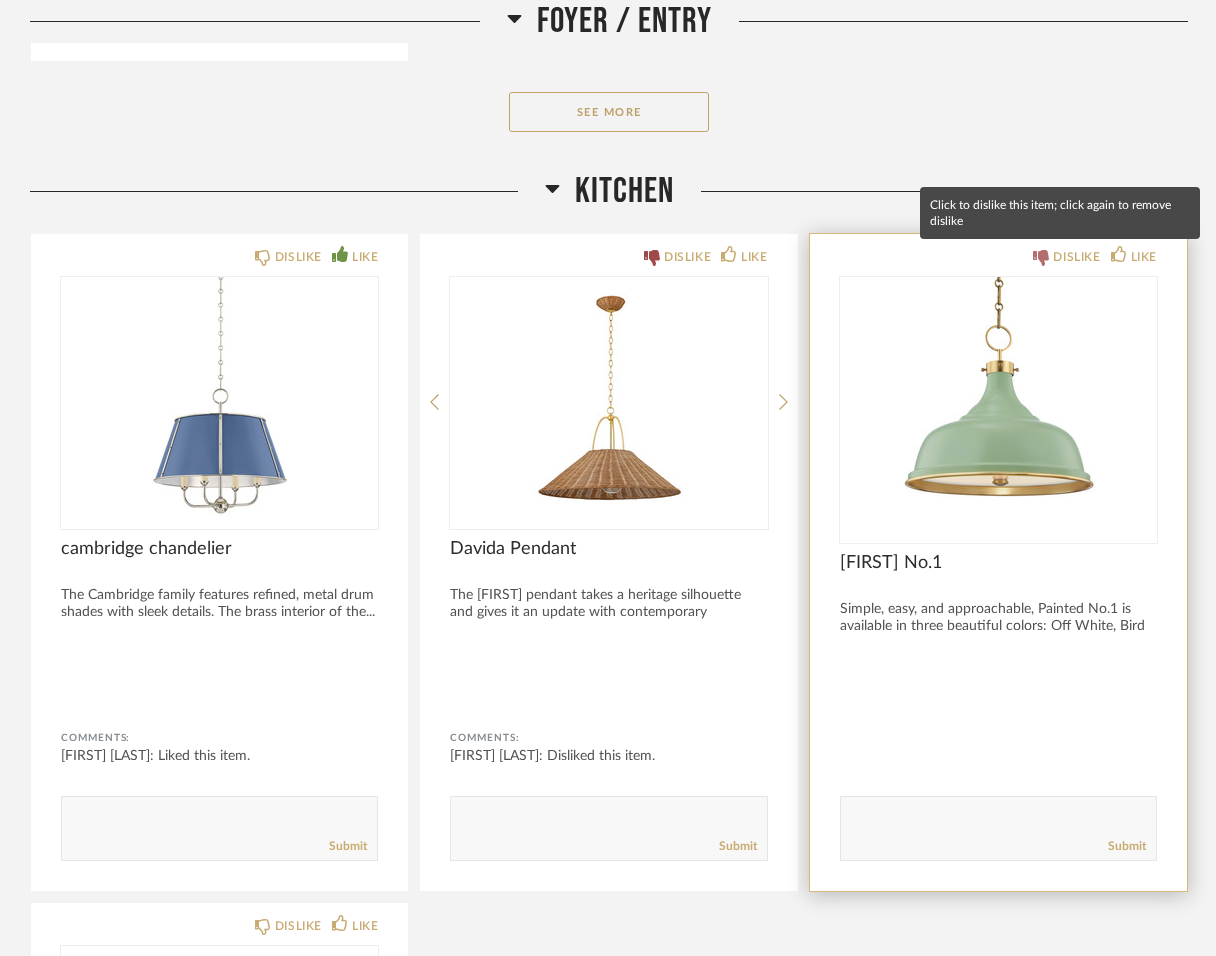 click 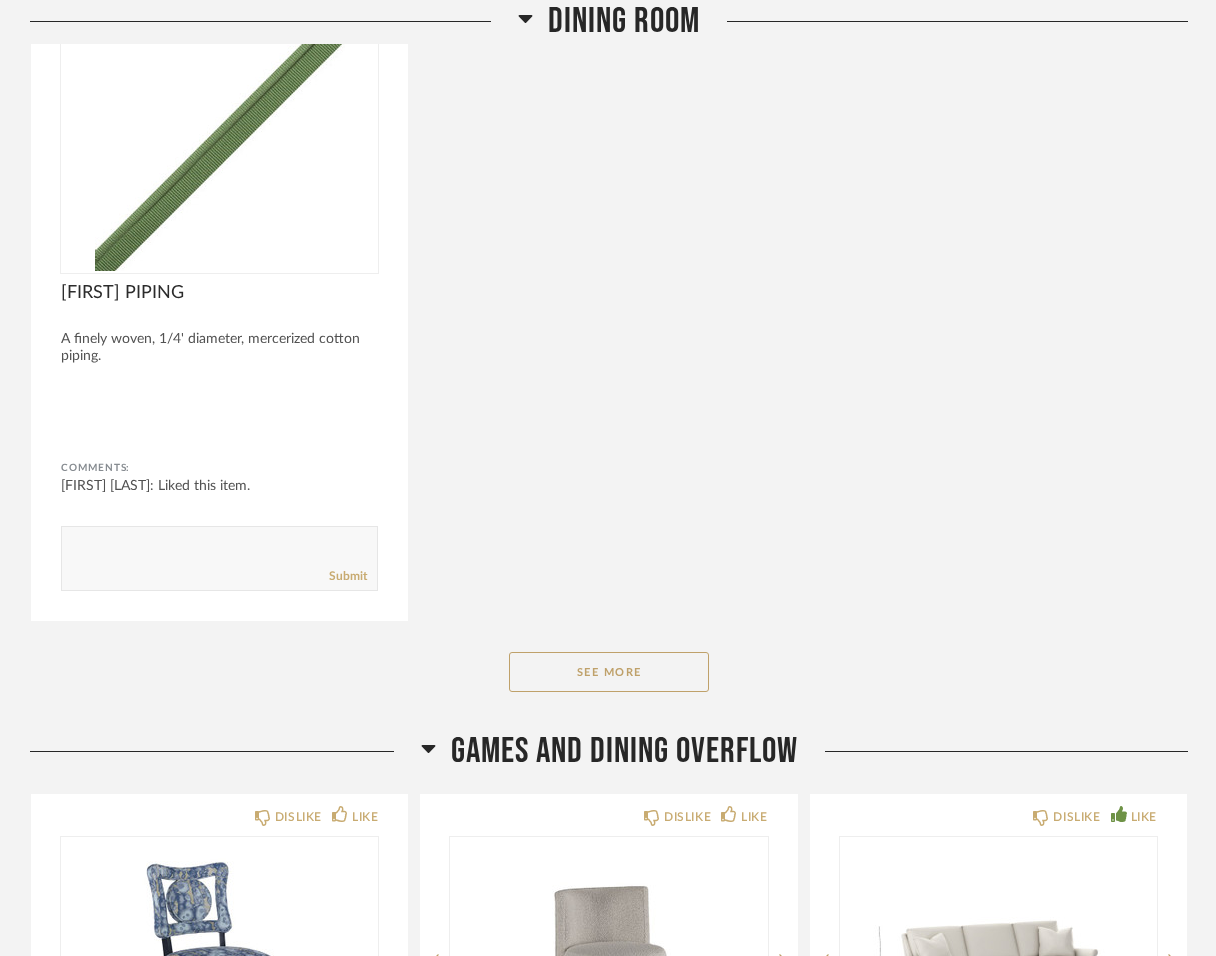 scroll, scrollTop: 3927, scrollLeft: 0, axis: vertical 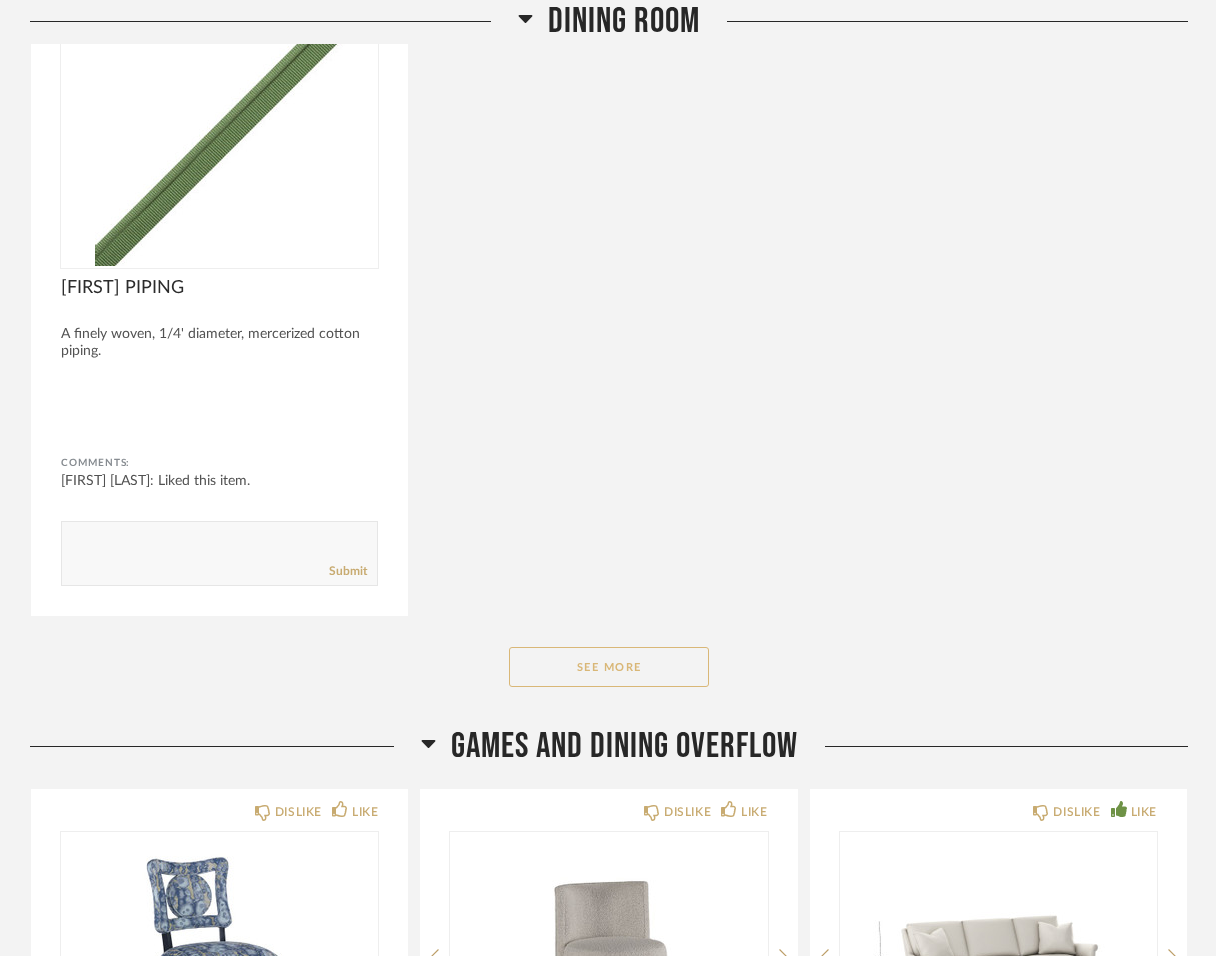 click on "See More" 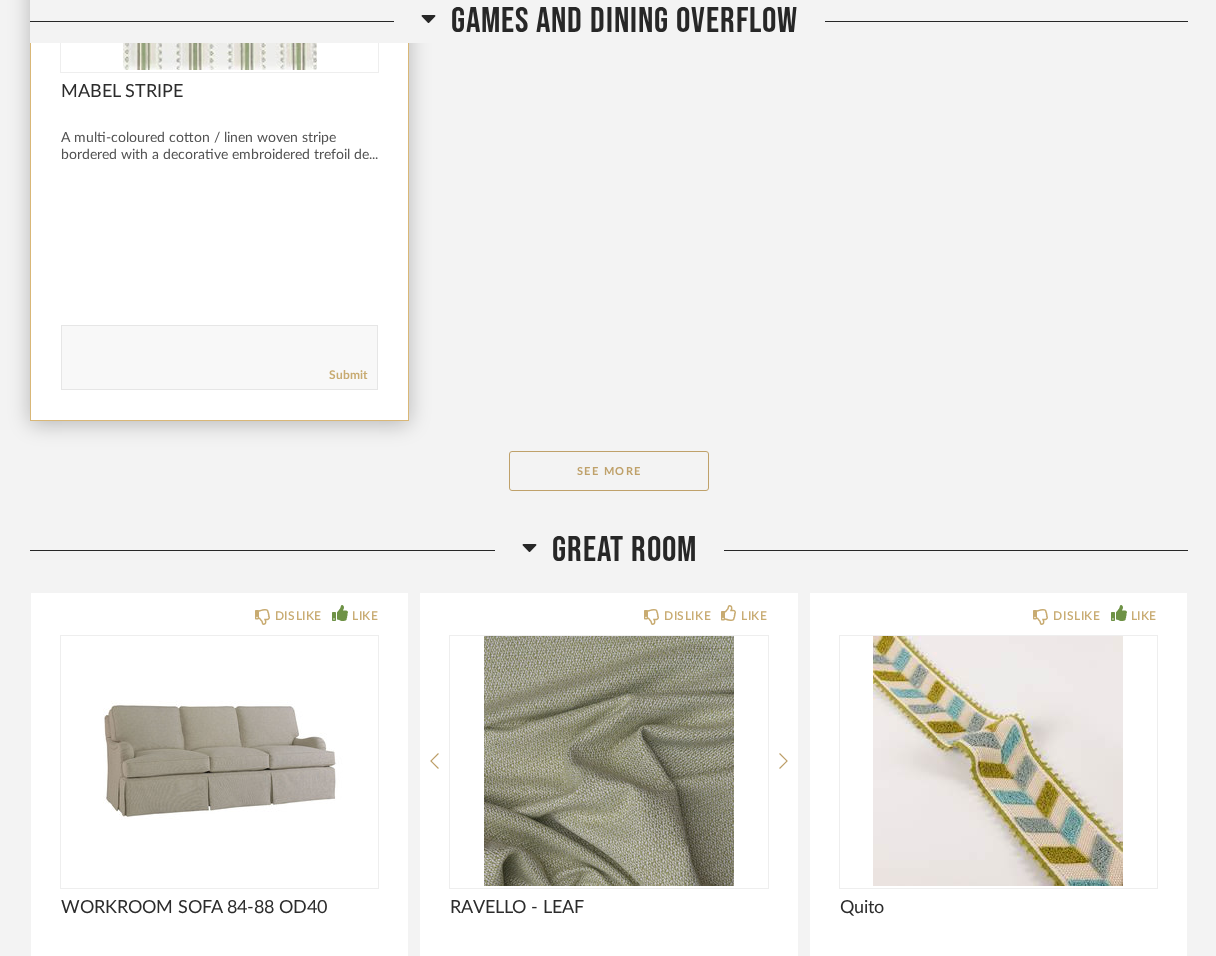 scroll, scrollTop: 6881, scrollLeft: 0, axis: vertical 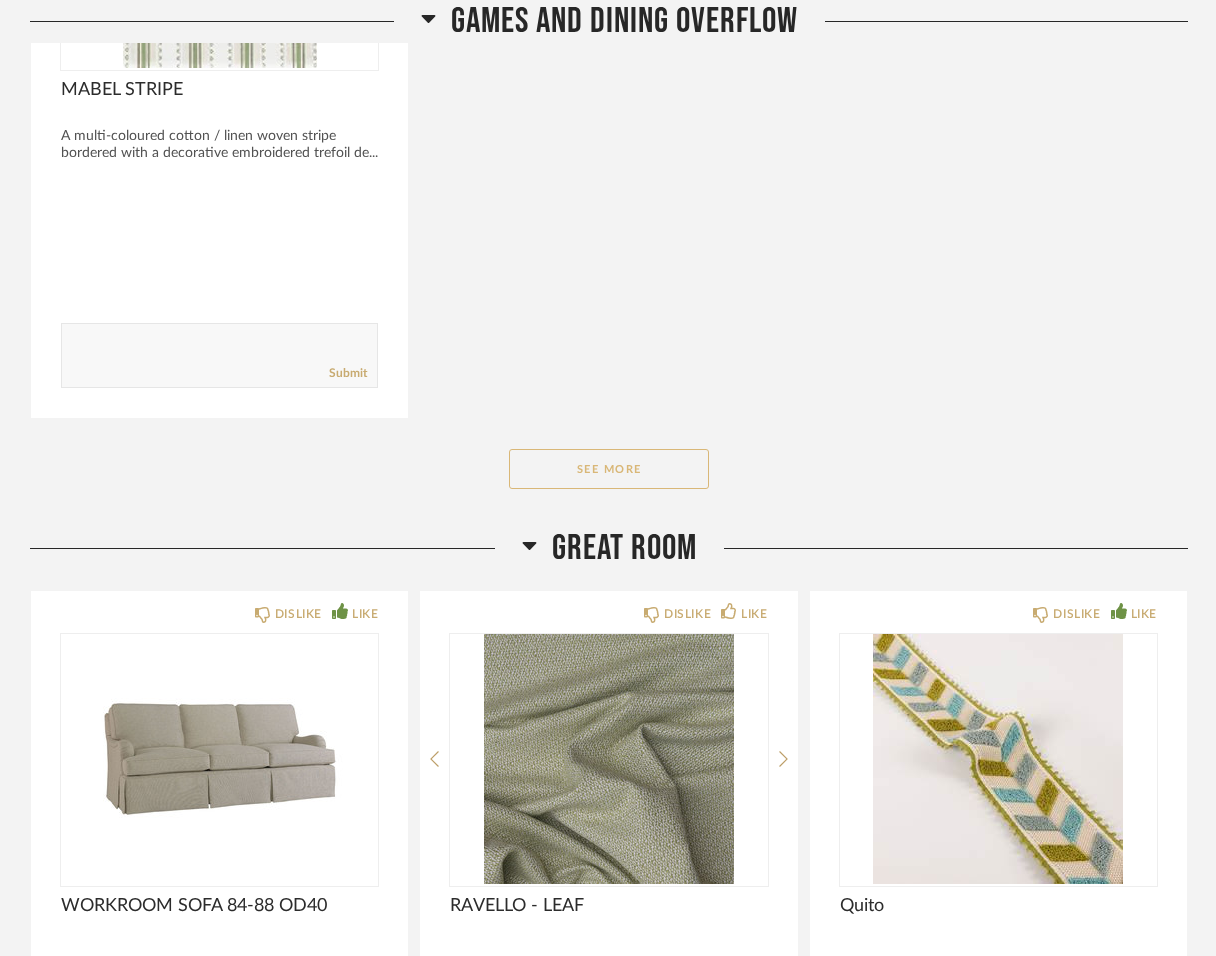 click on "See More" 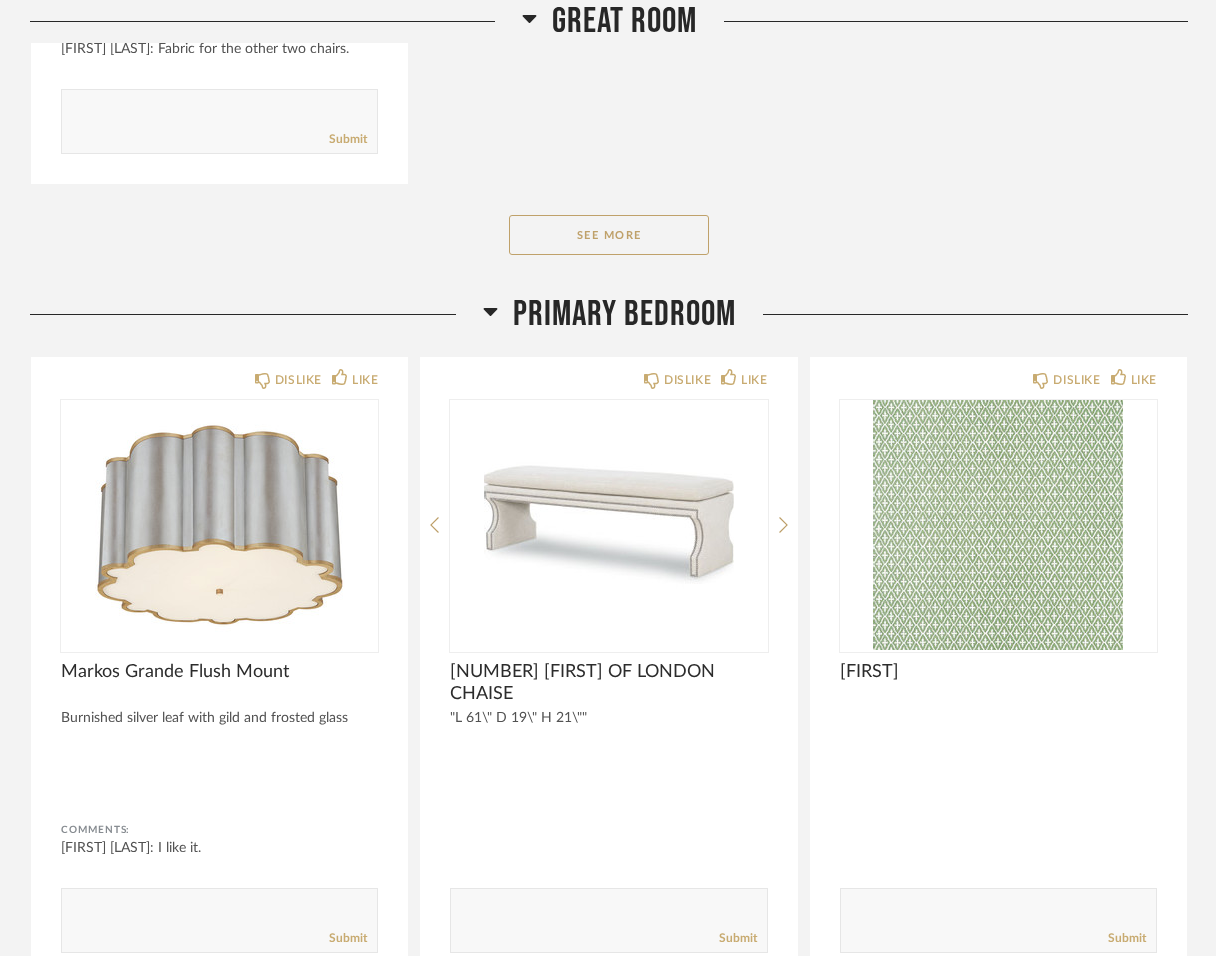 scroll, scrollTop: 9795, scrollLeft: 0, axis: vertical 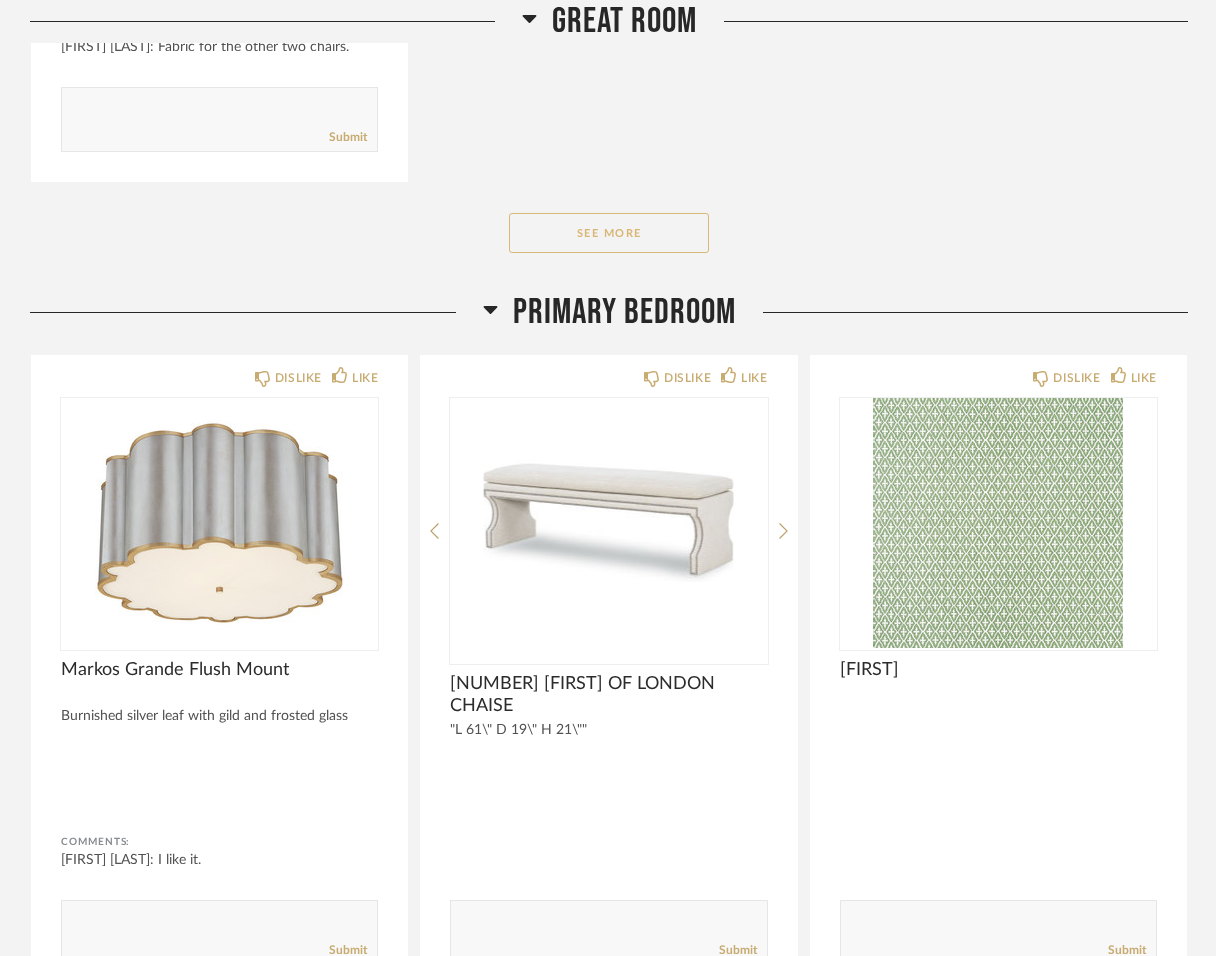 click on "See More" 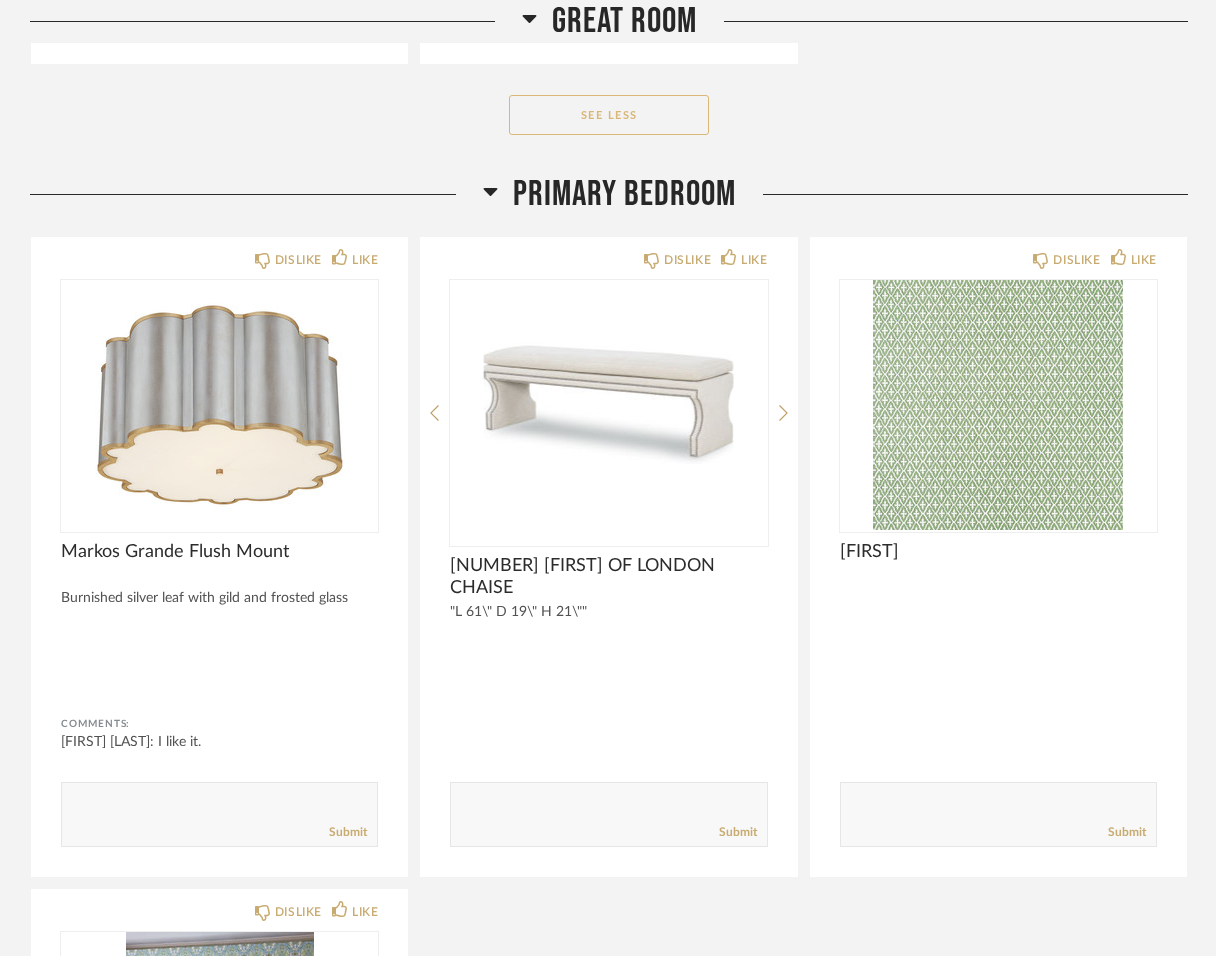 scroll, scrollTop: 12528, scrollLeft: 0, axis: vertical 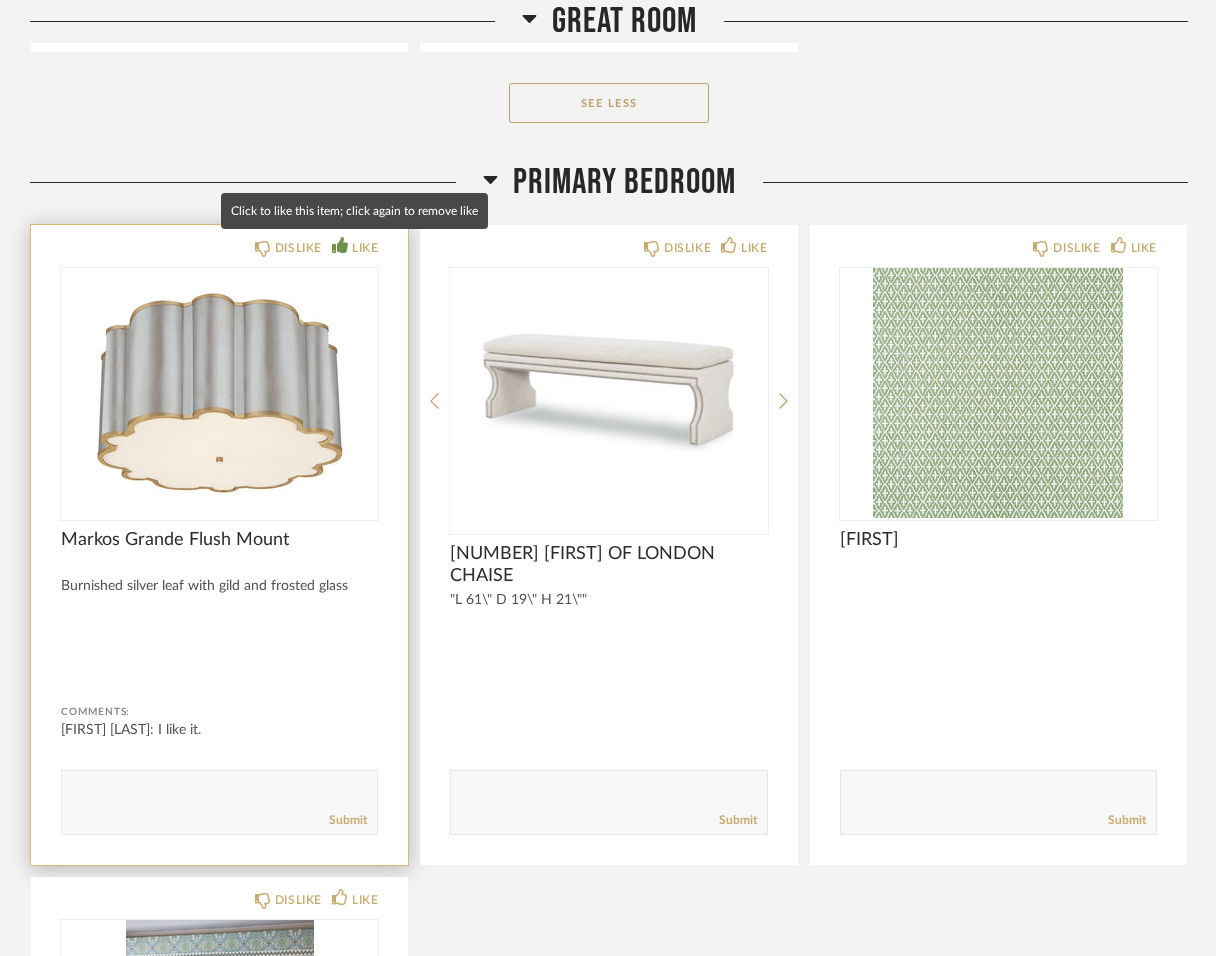 click 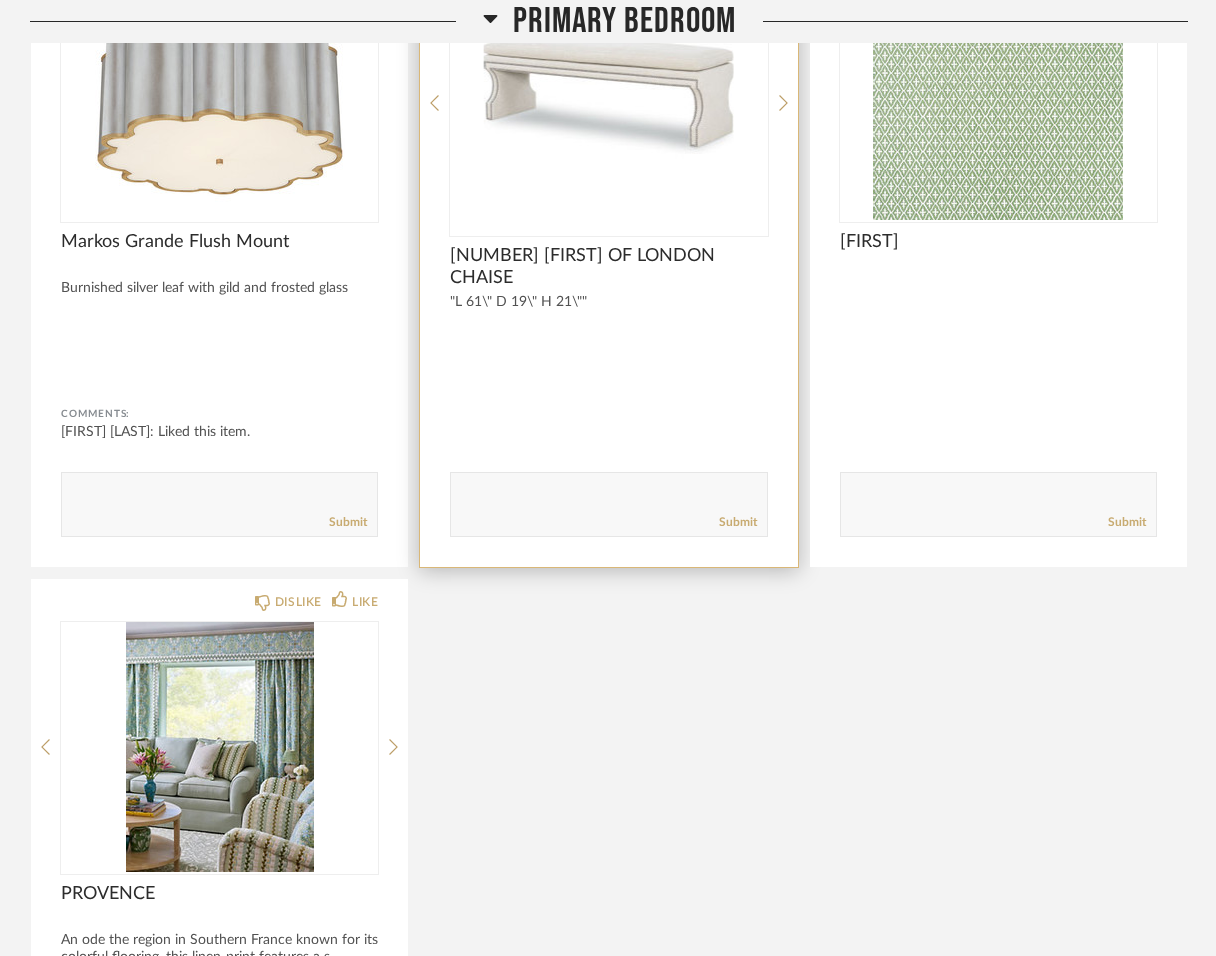 scroll, scrollTop: 12828, scrollLeft: 0, axis: vertical 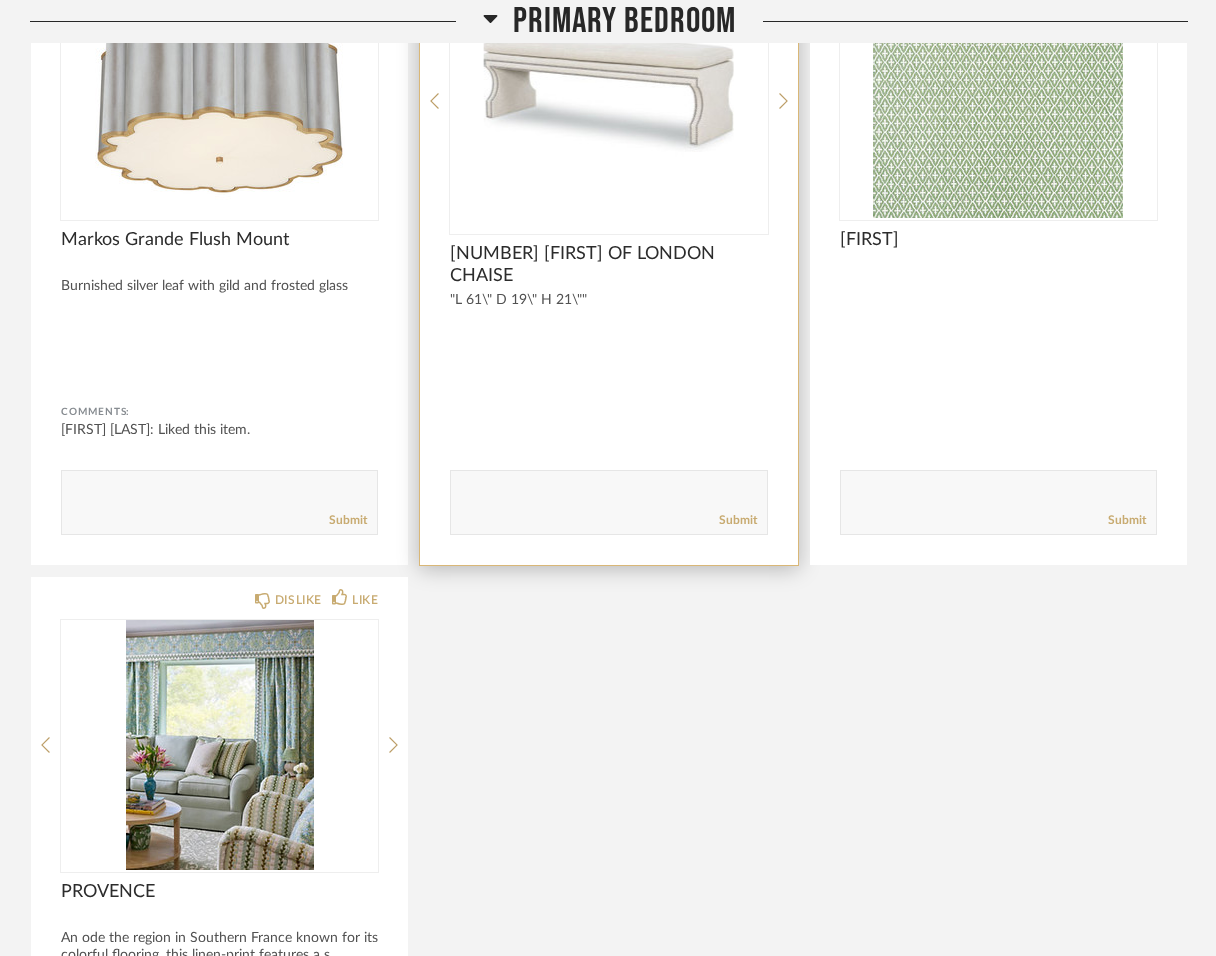 click 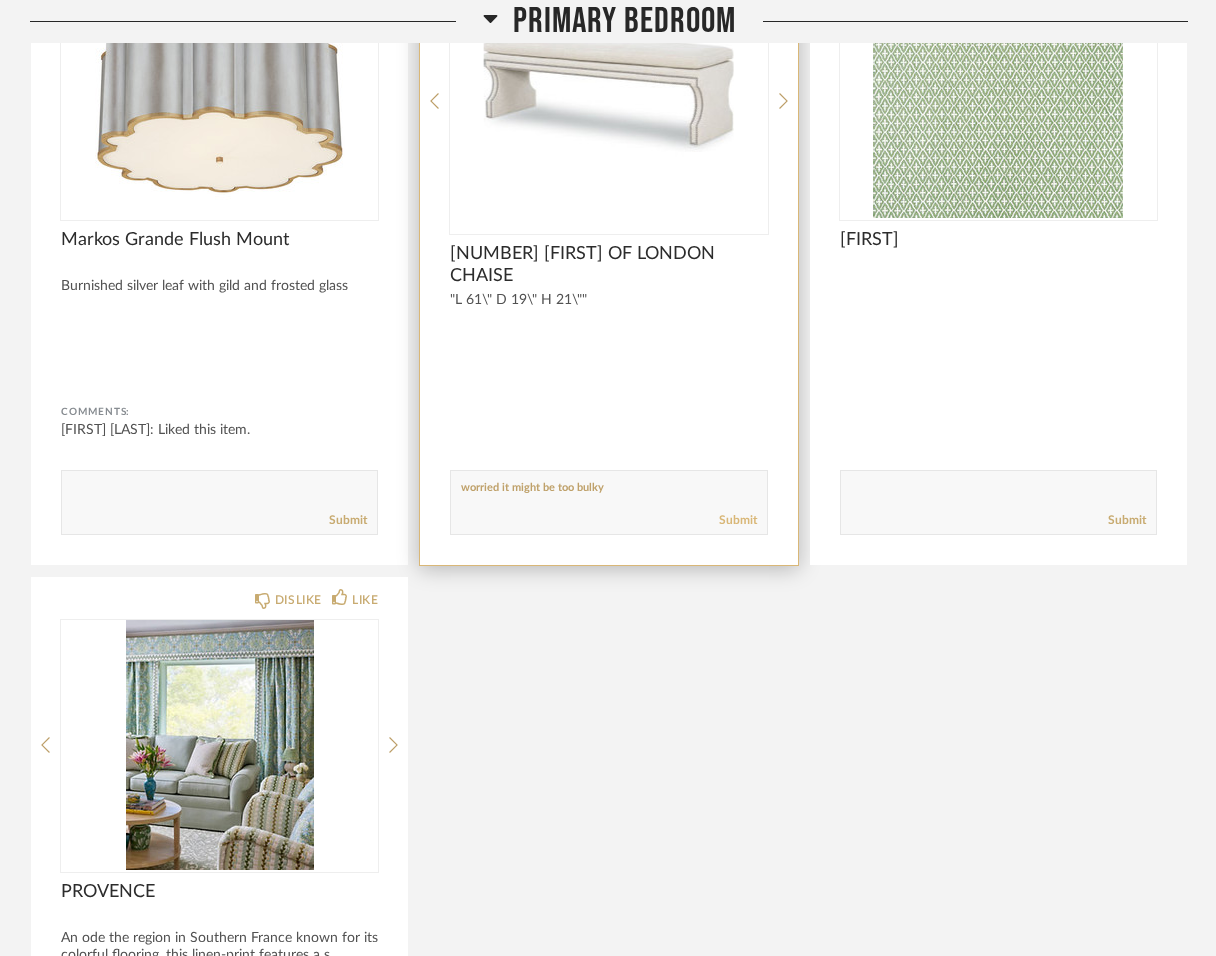 type on "worried it might be too bulky" 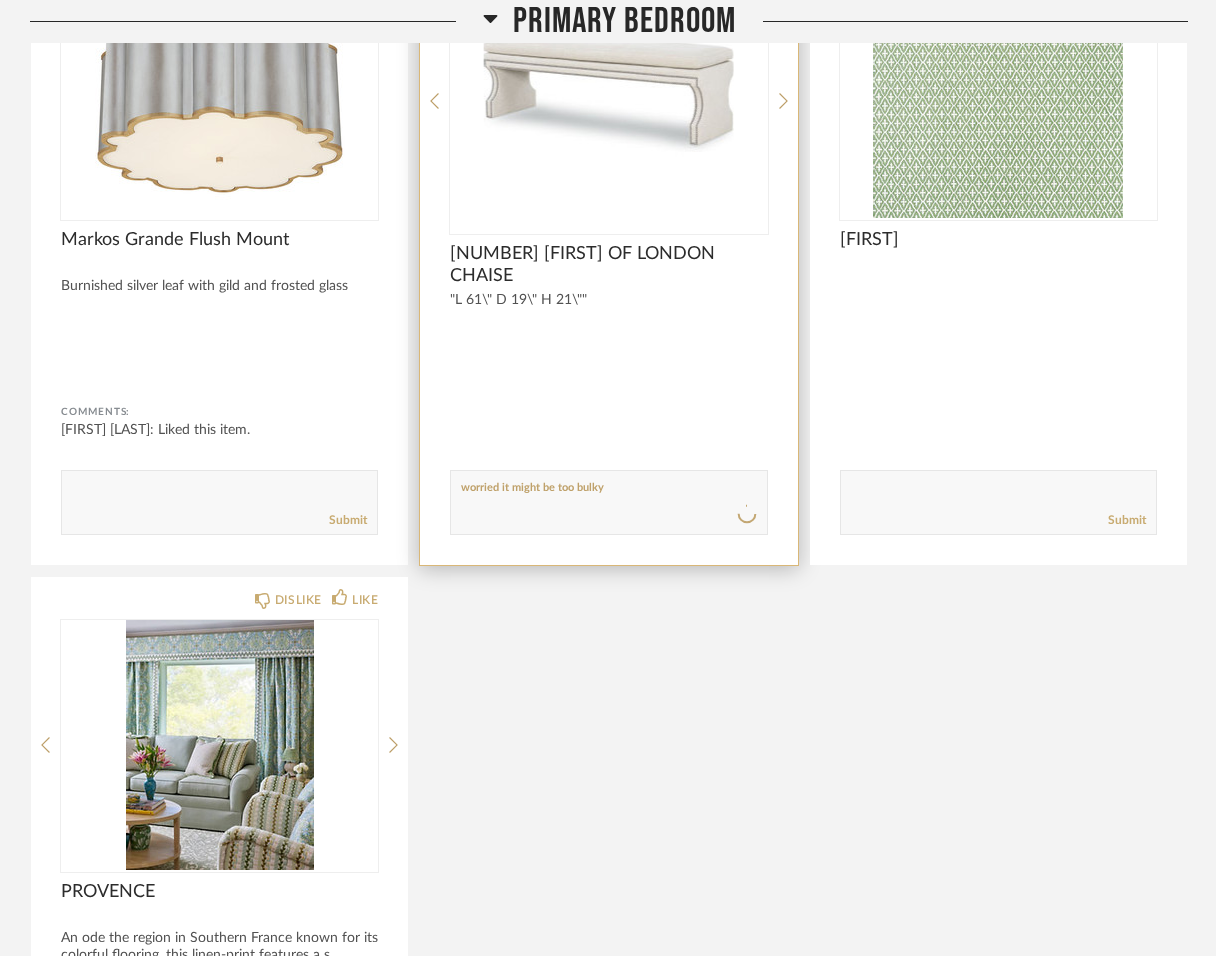 type 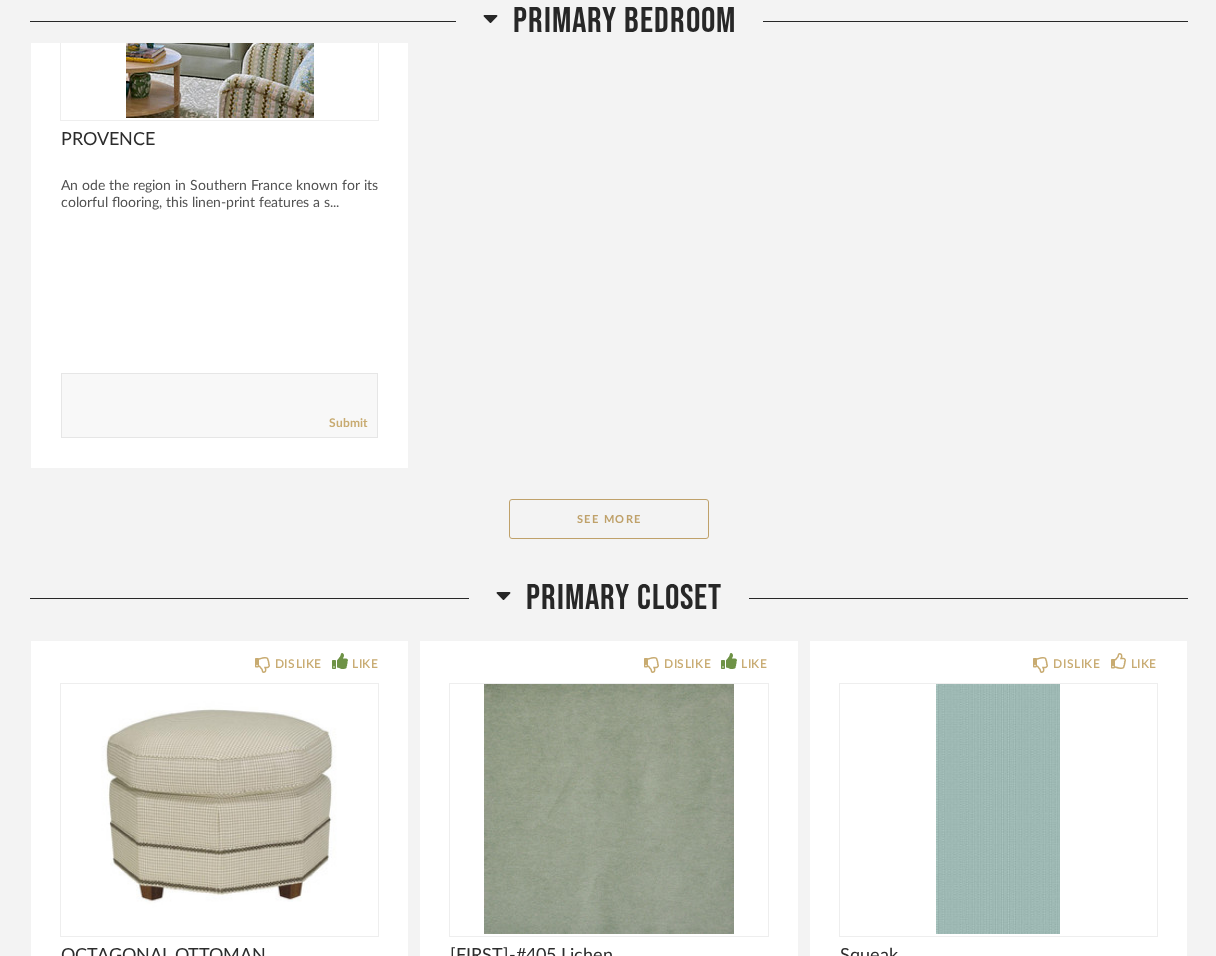 scroll, scrollTop: 13618, scrollLeft: 0, axis: vertical 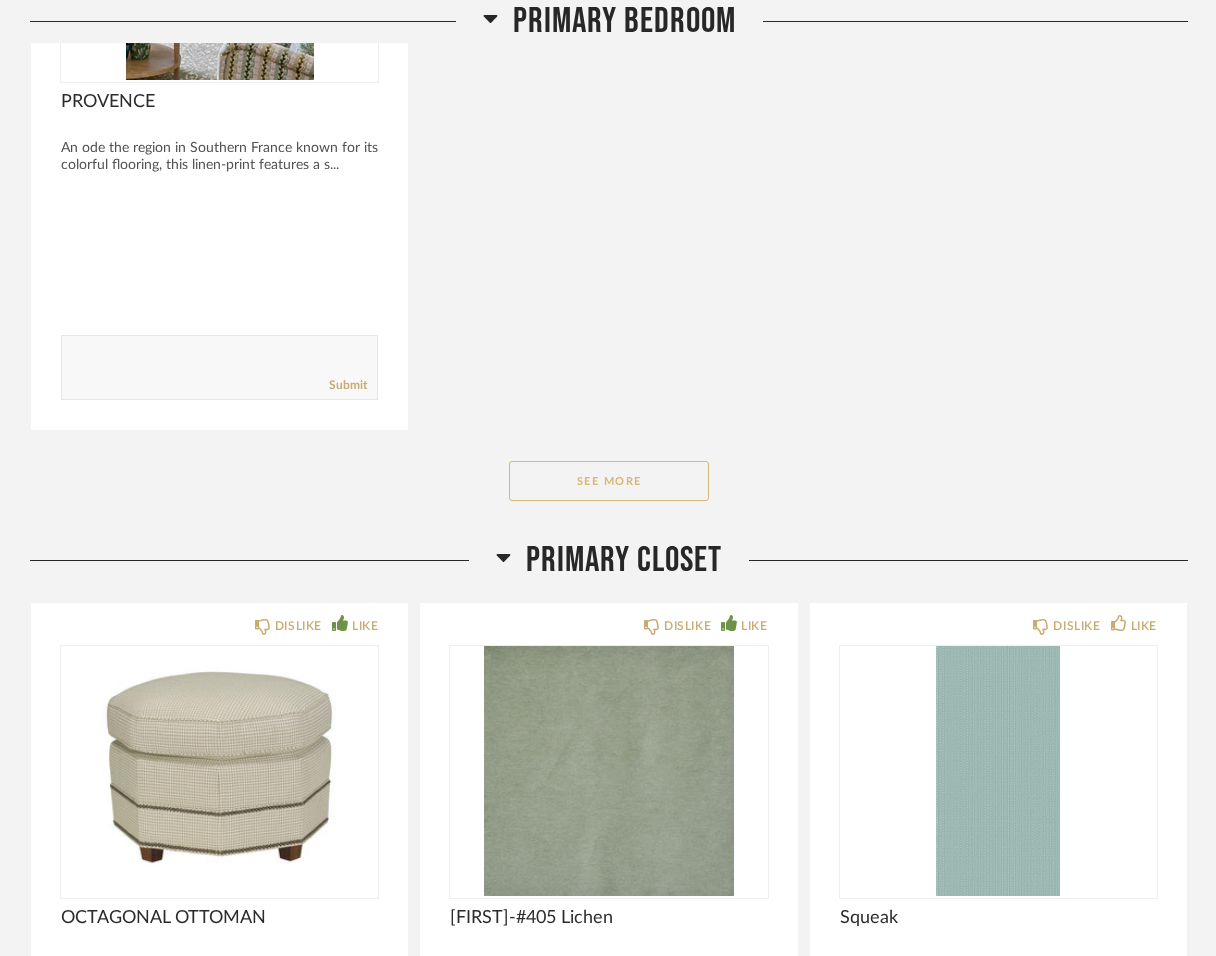 click on "See More" 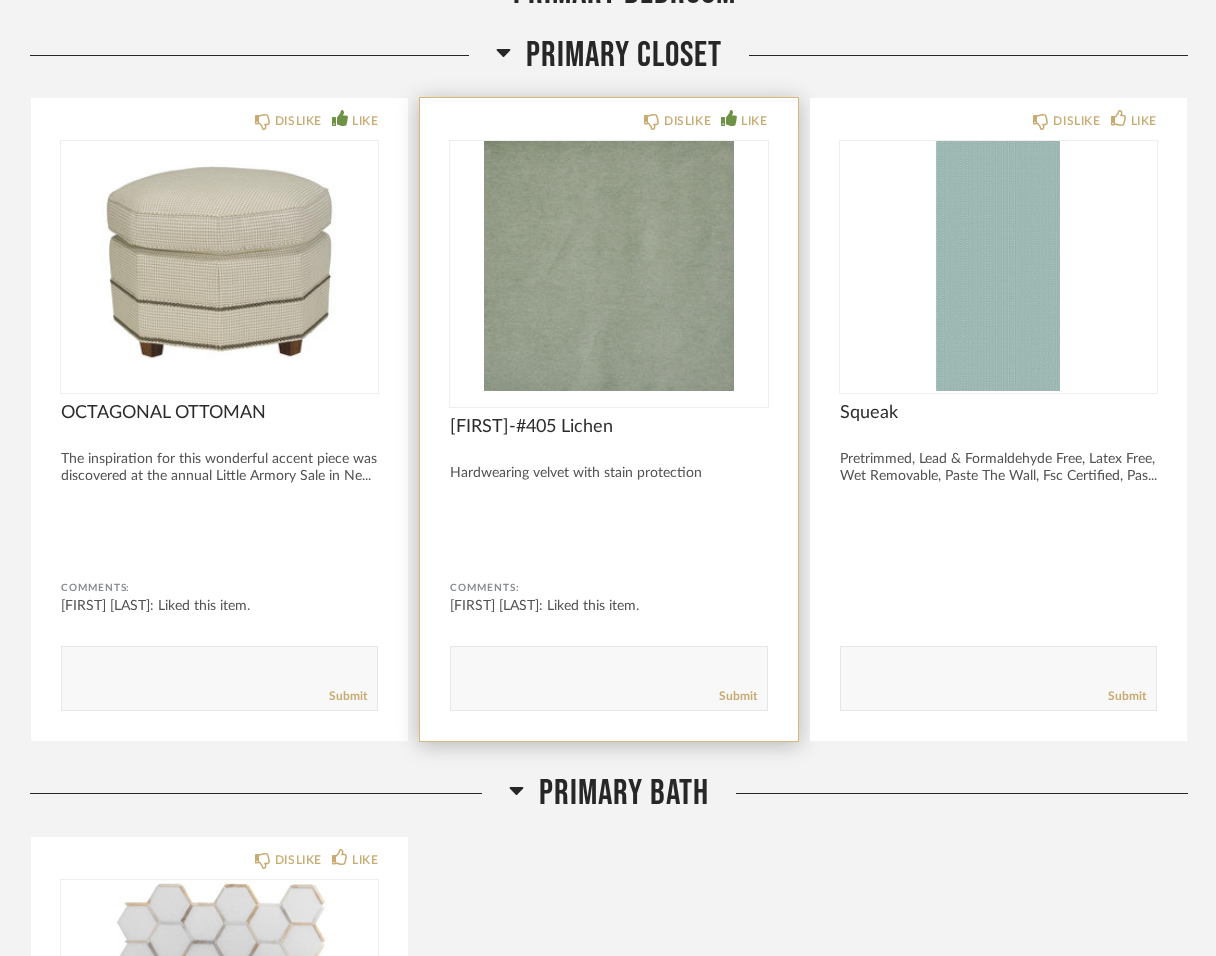 scroll, scrollTop: 16032, scrollLeft: 0, axis: vertical 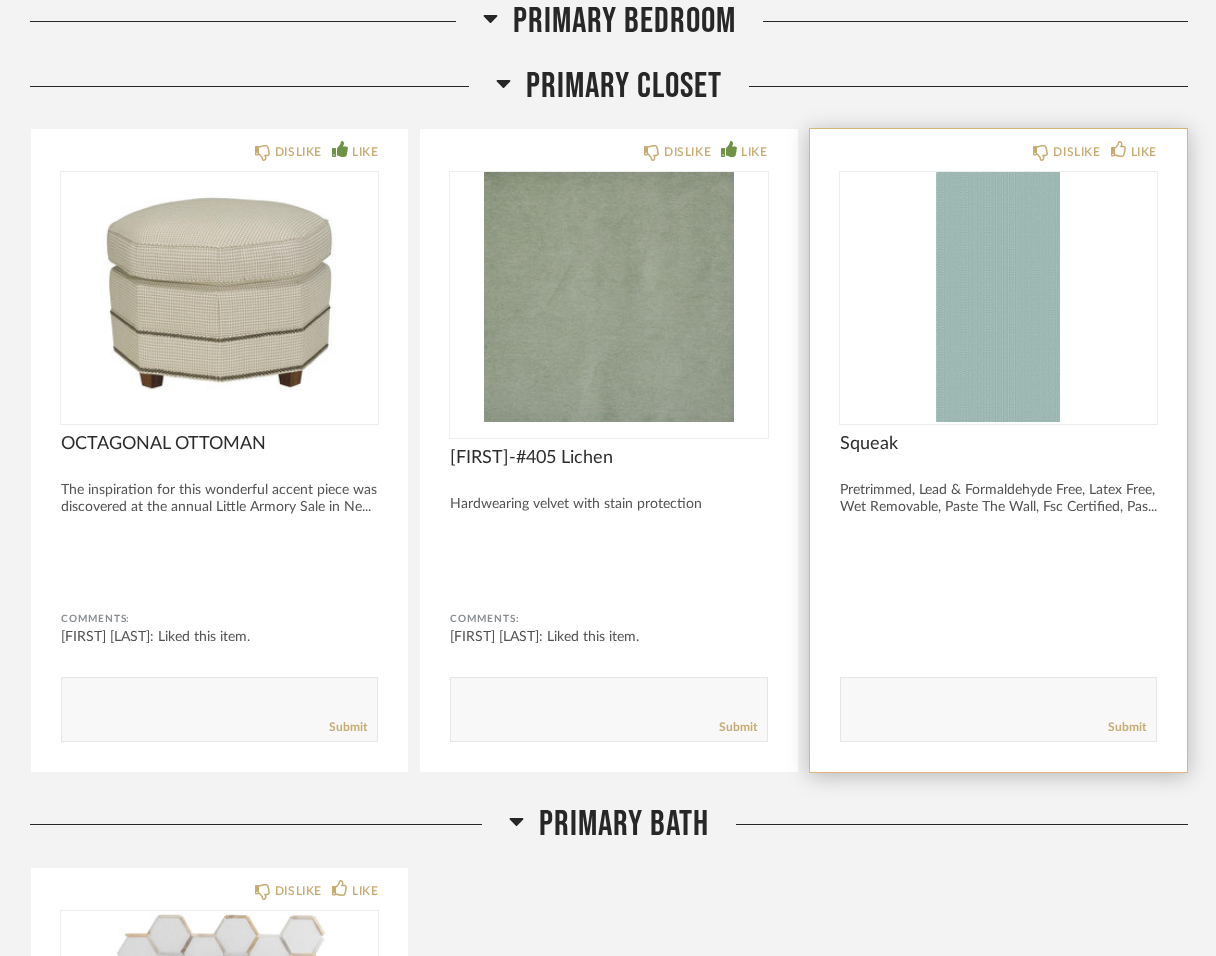 click 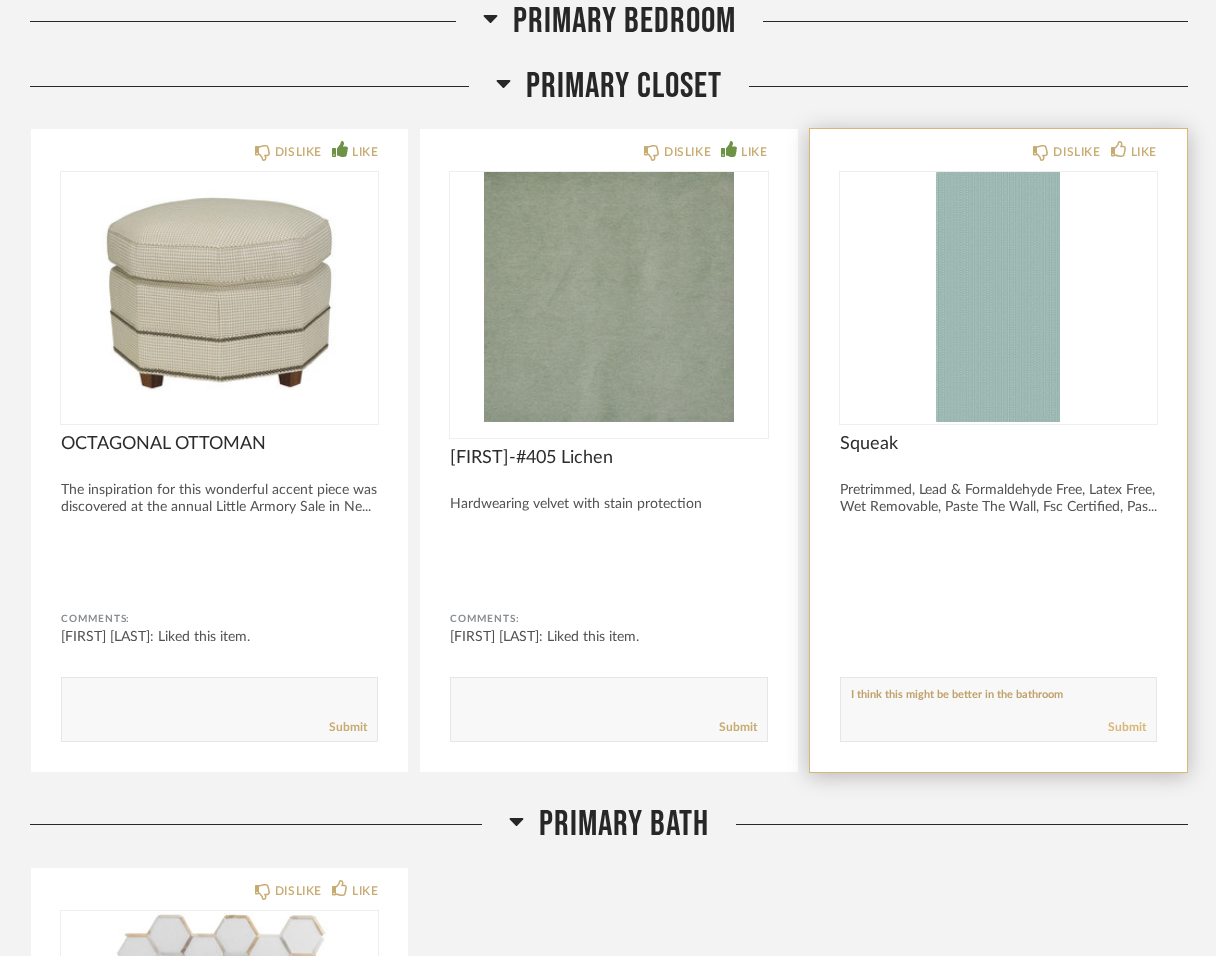 type on "I think this might be better in the bathroom" 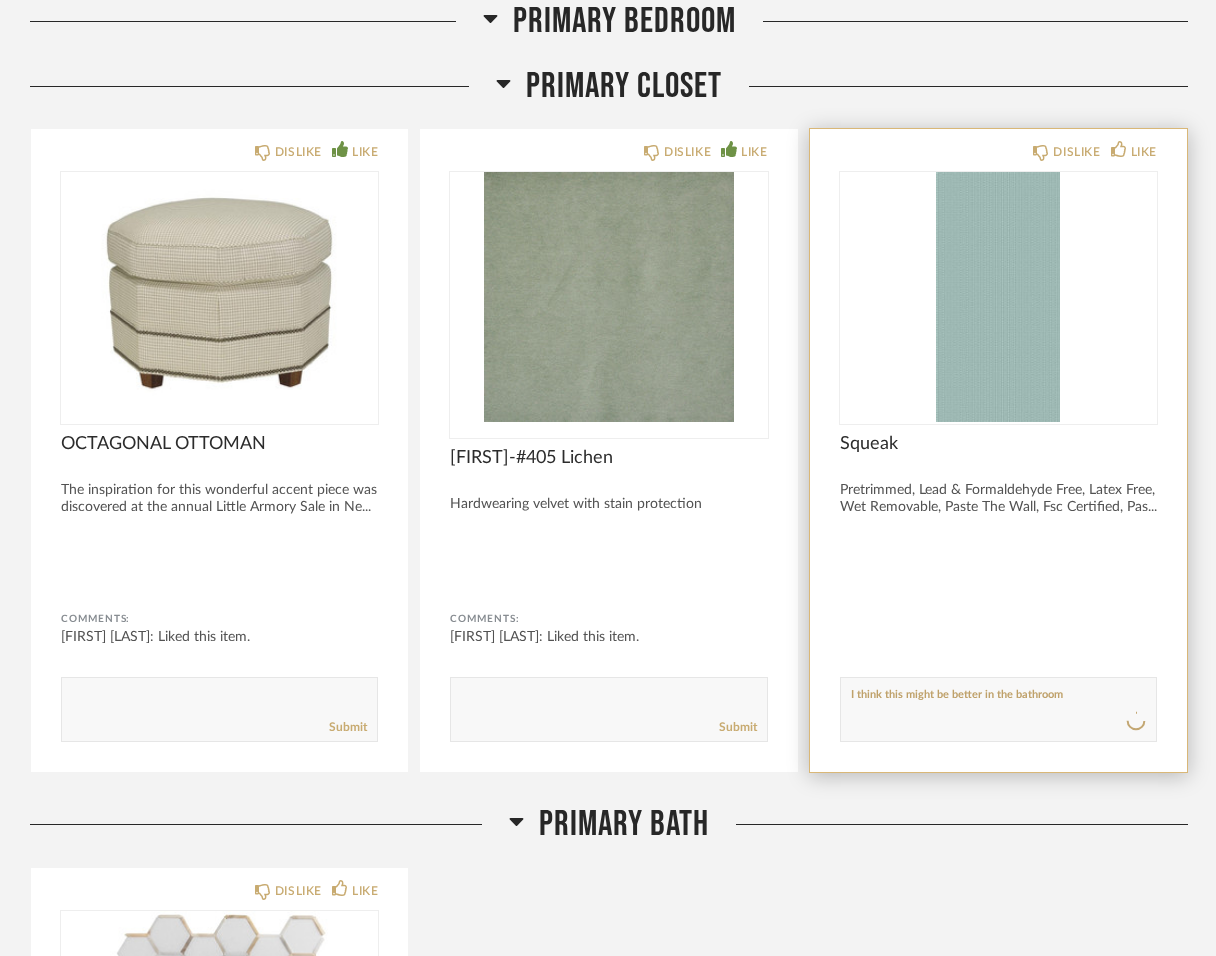 type 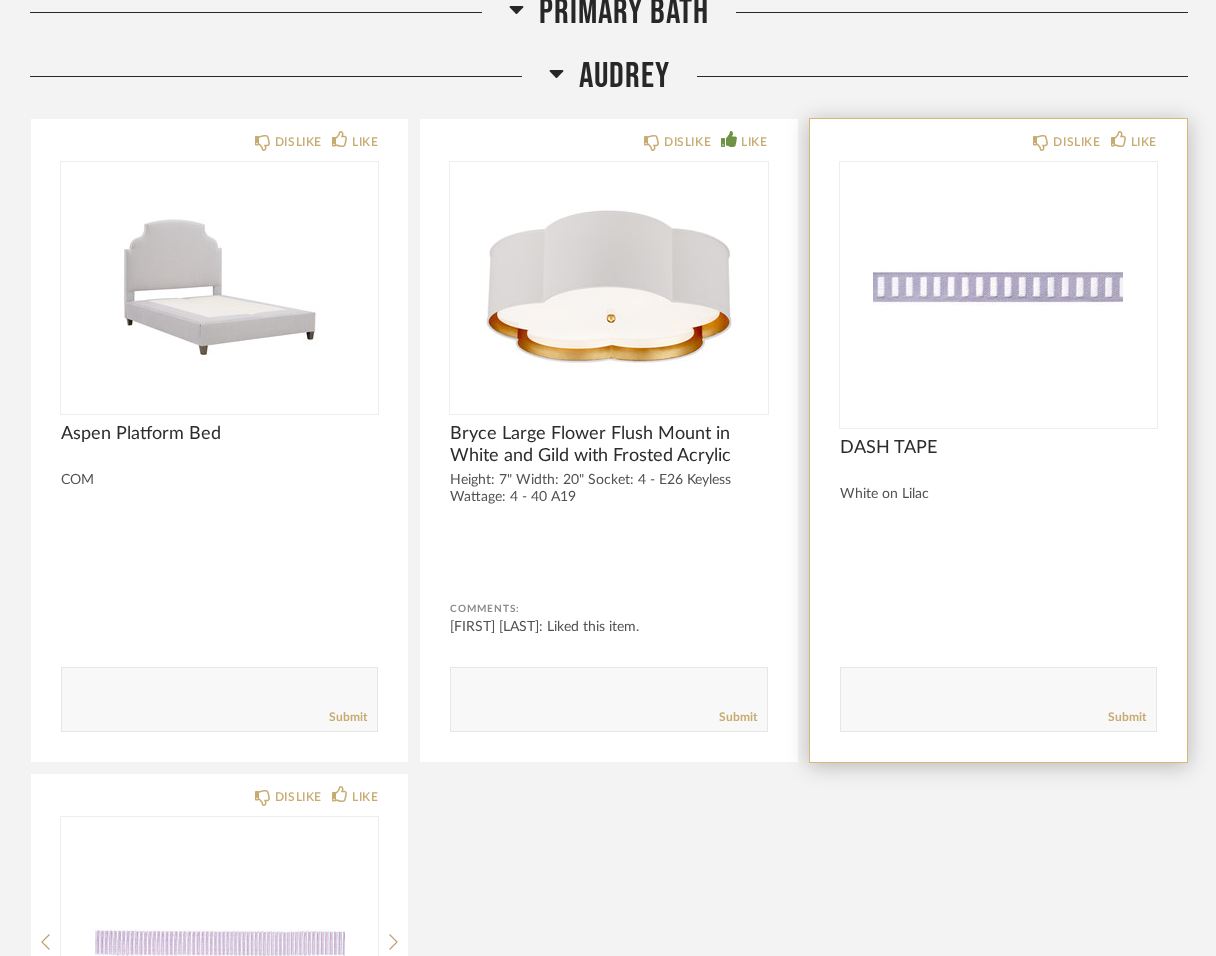 scroll, scrollTop: 17482, scrollLeft: 0, axis: vertical 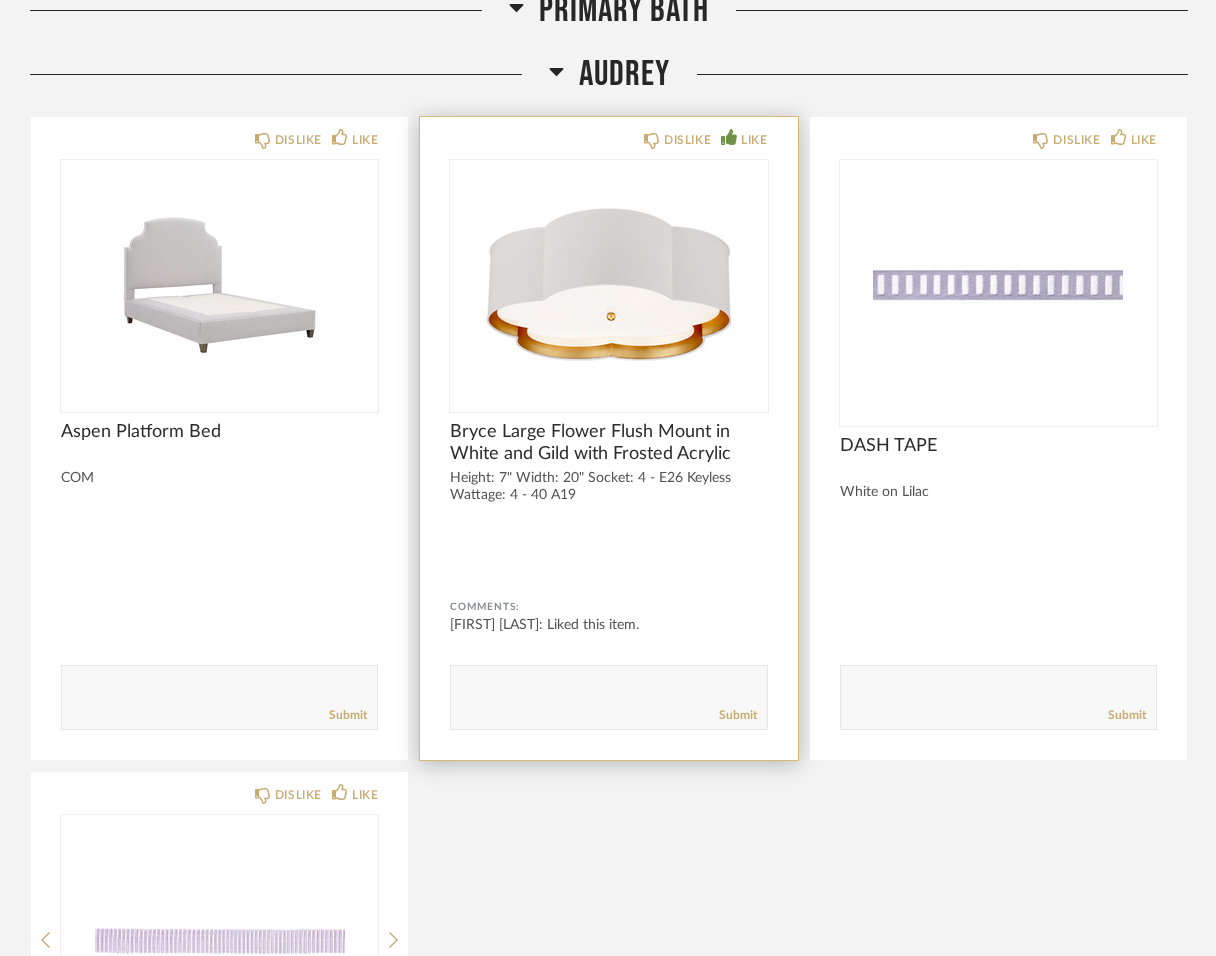 click 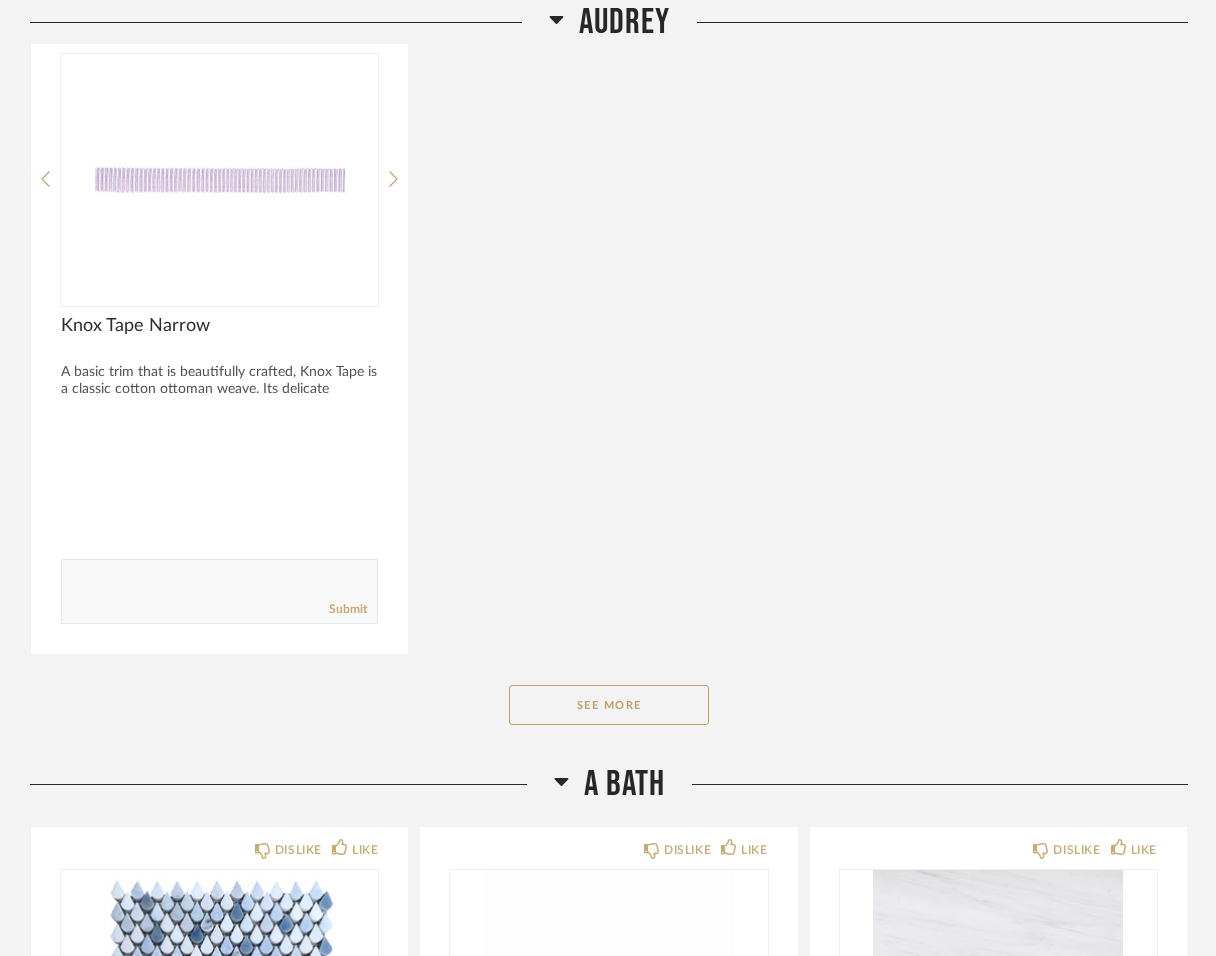 scroll, scrollTop: 18483, scrollLeft: 0, axis: vertical 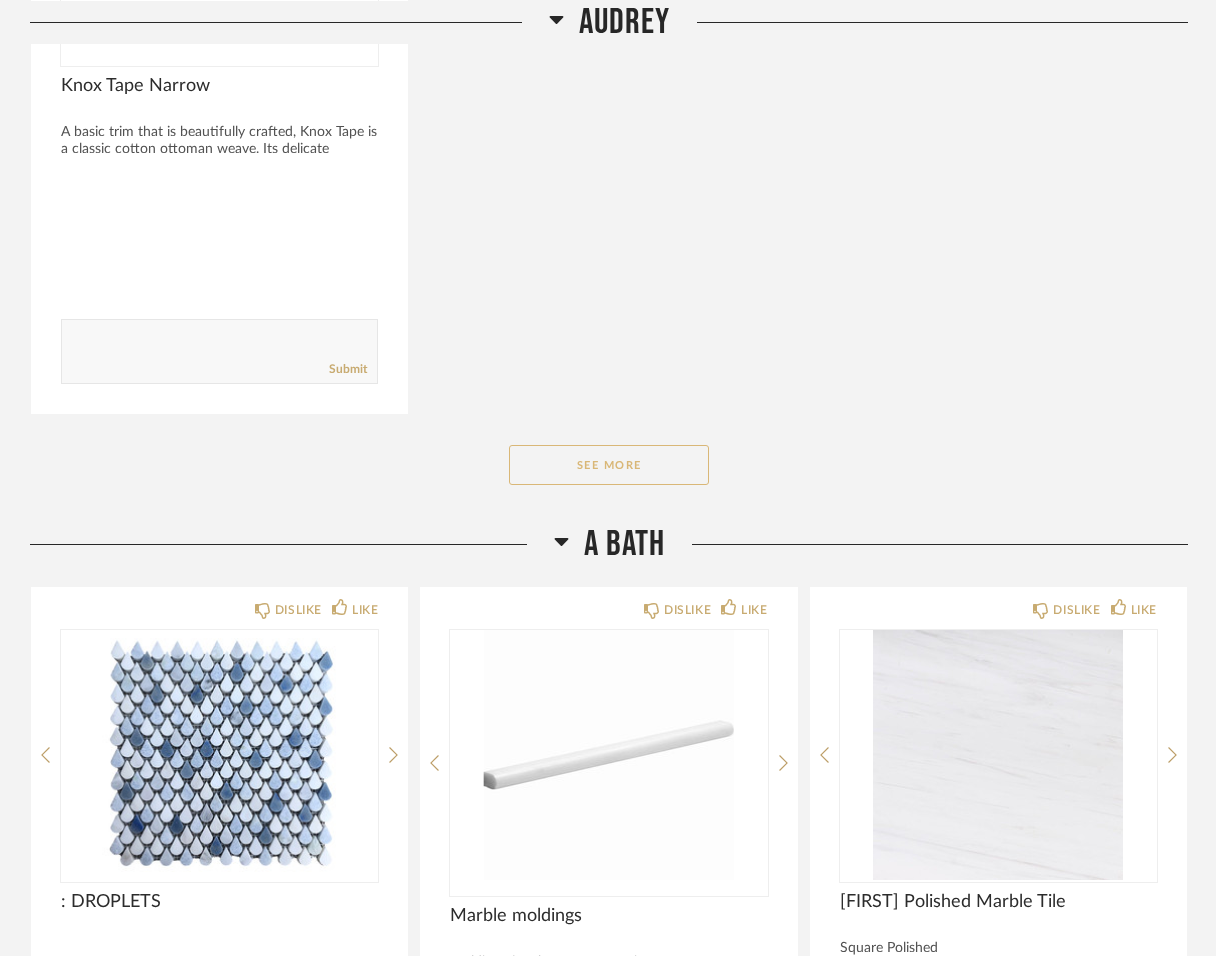 click on "See More" 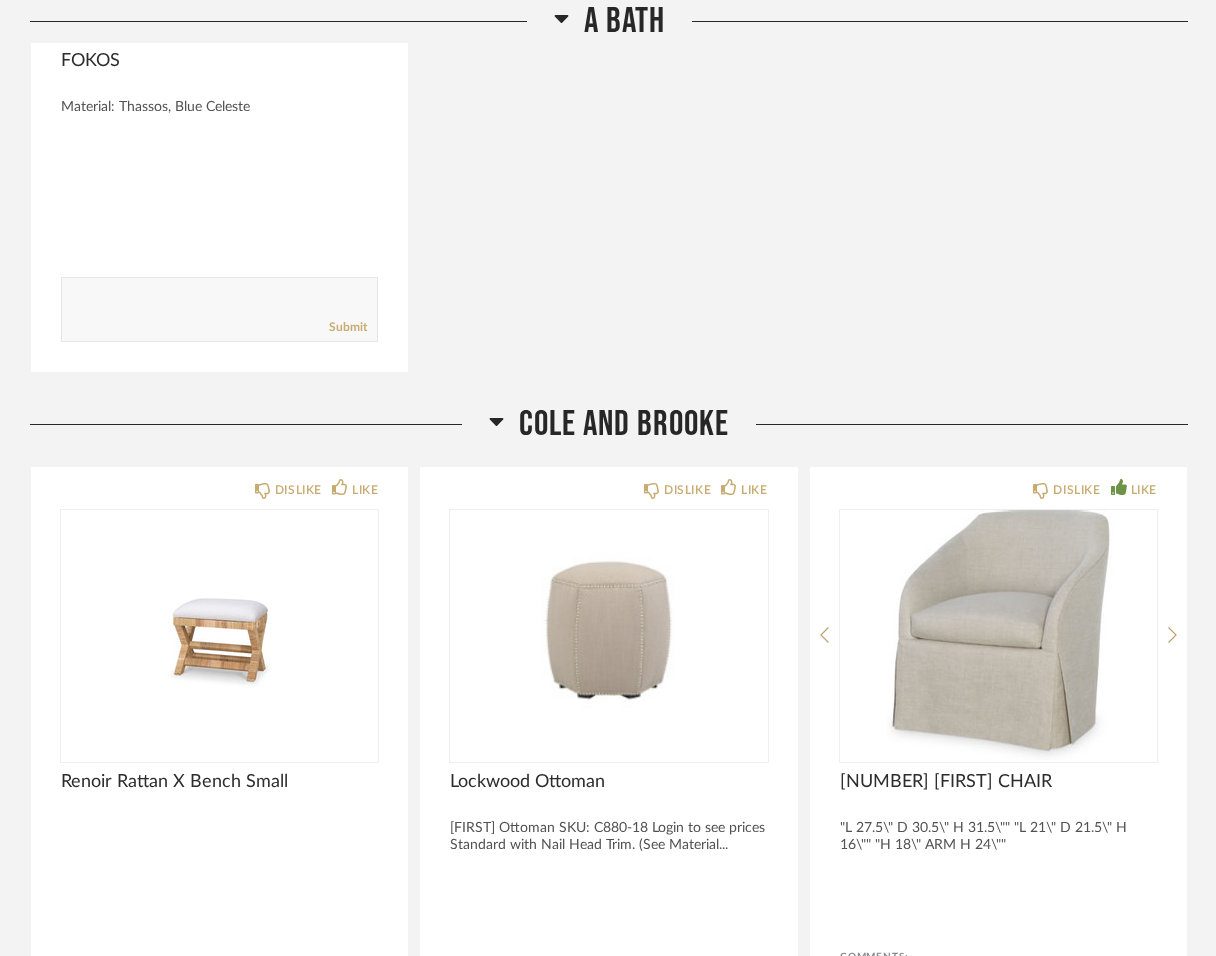 scroll, scrollTop: 22564, scrollLeft: 0, axis: vertical 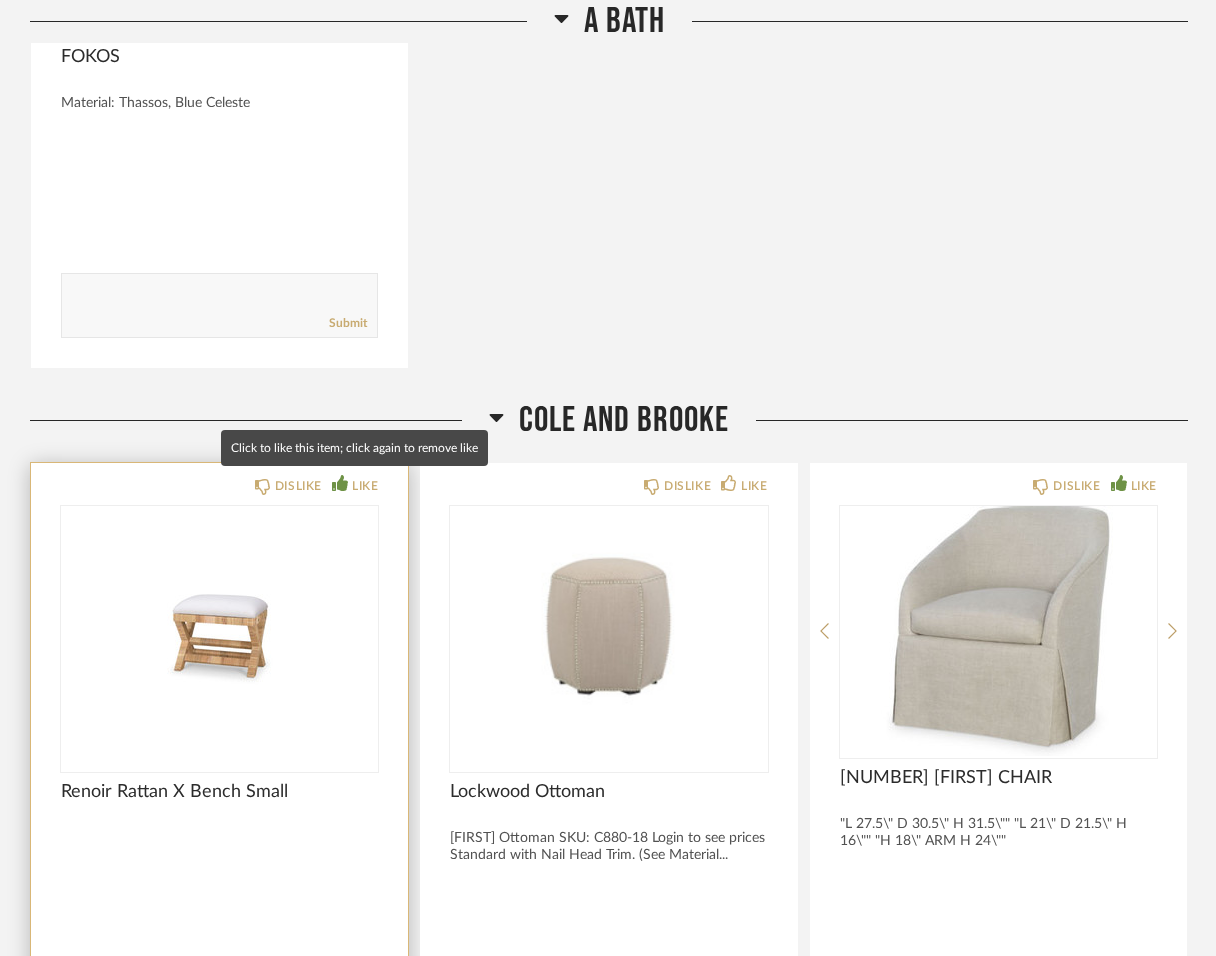 click 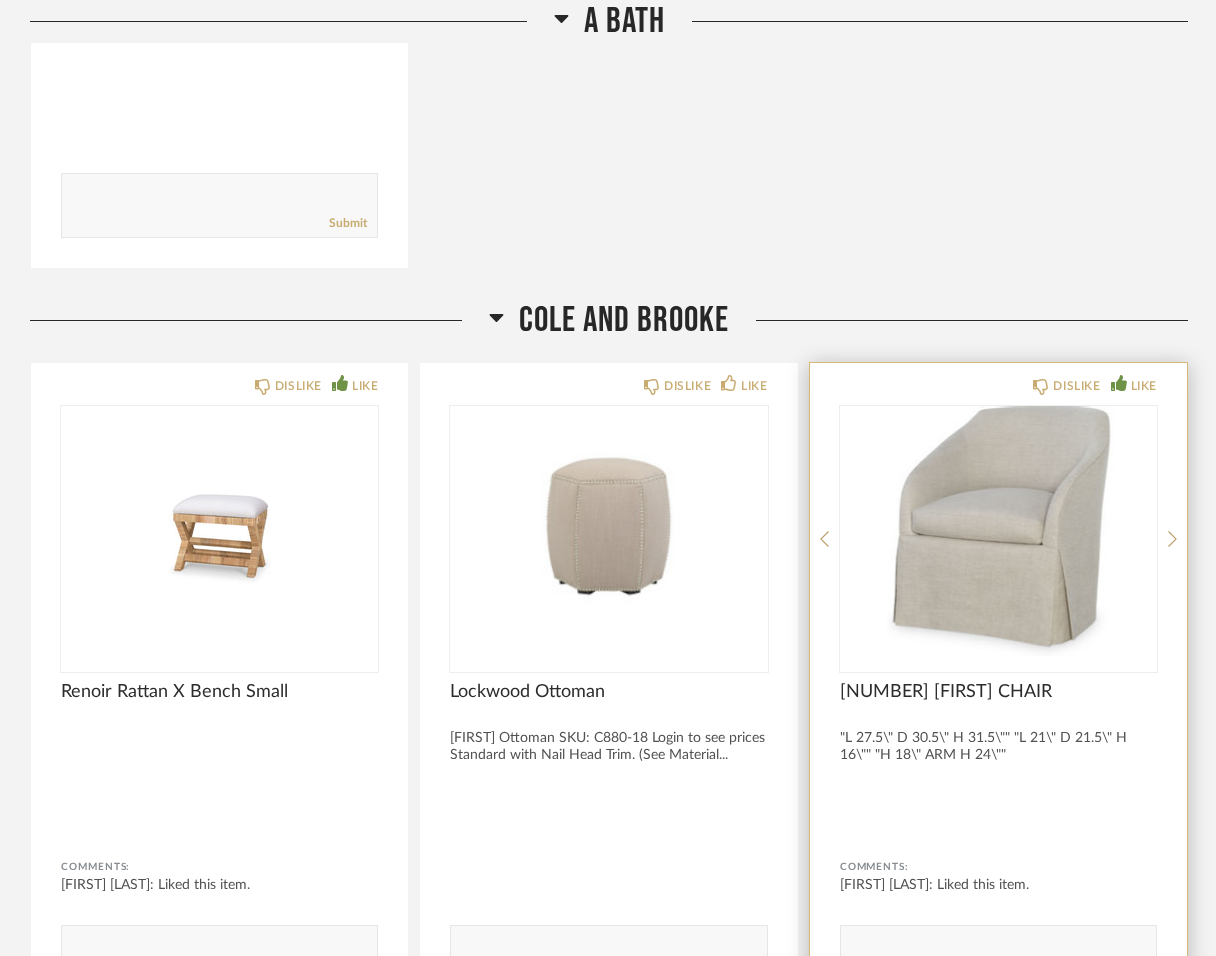 scroll, scrollTop: 22932, scrollLeft: 0, axis: vertical 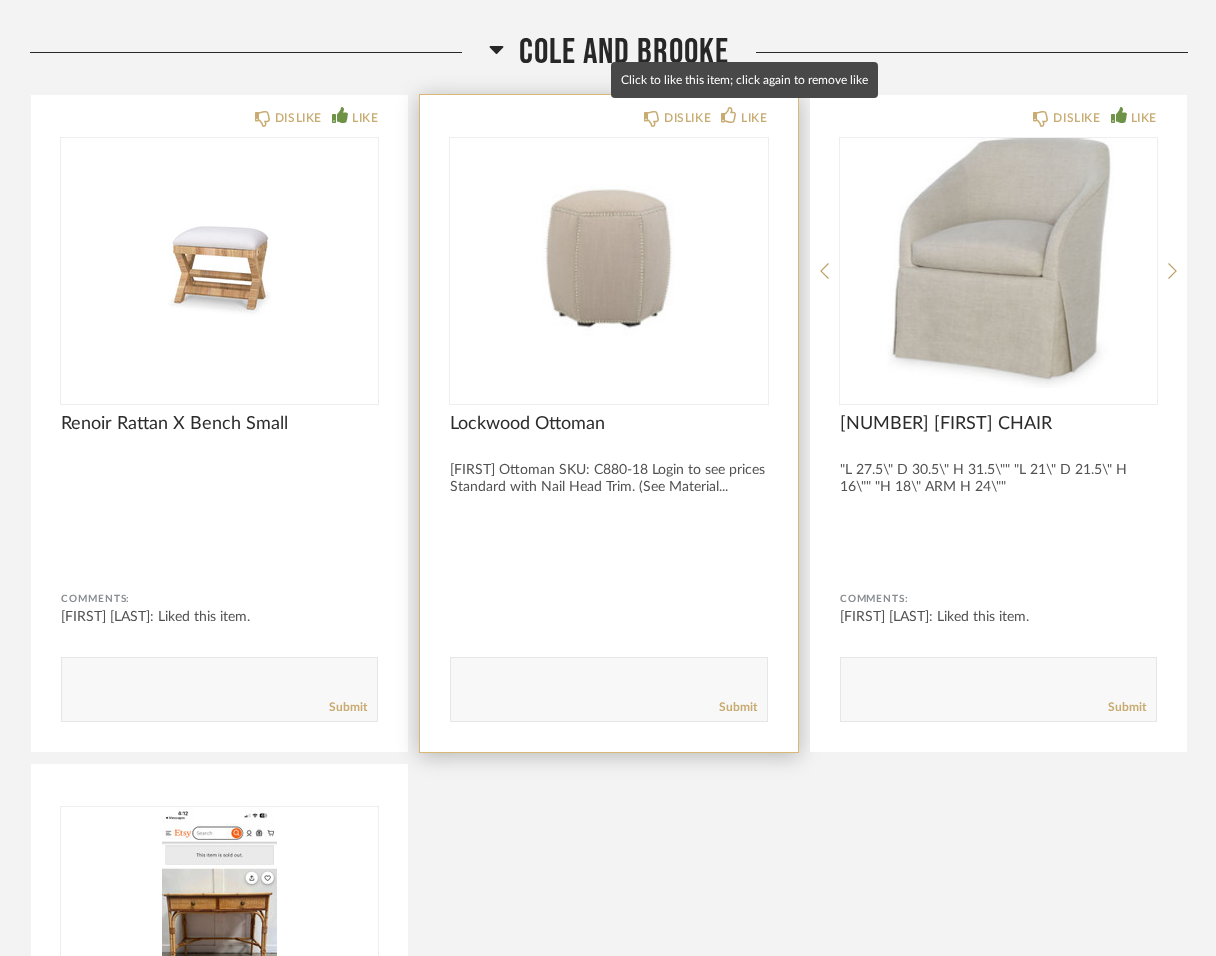 drag, startPoint x: 722, startPoint y: 111, endPoint x: 796, endPoint y: 224, distance: 135.07405 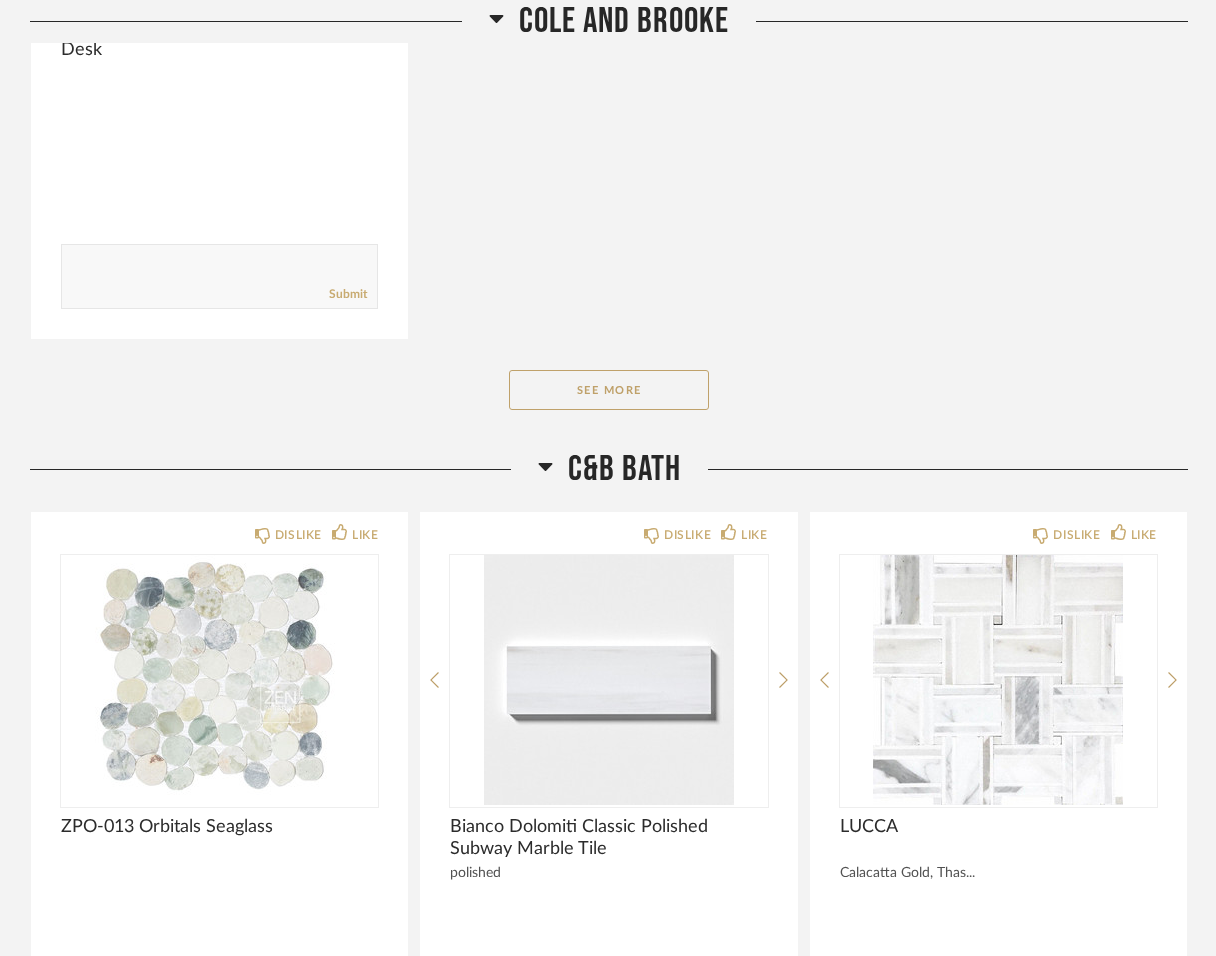 scroll, scrollTop: 24161, scrollLeft: 0, axis: vertical 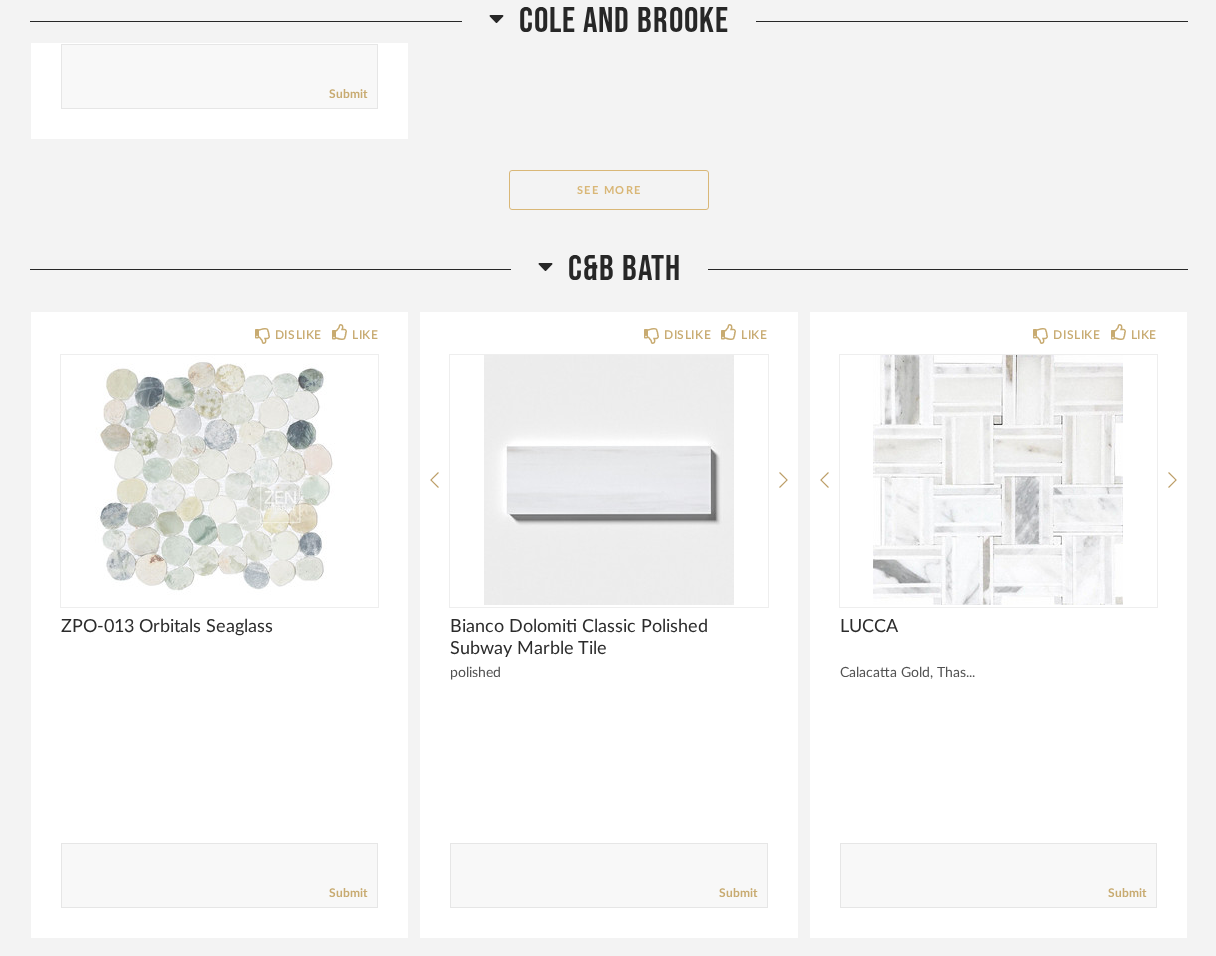 click on "See More" 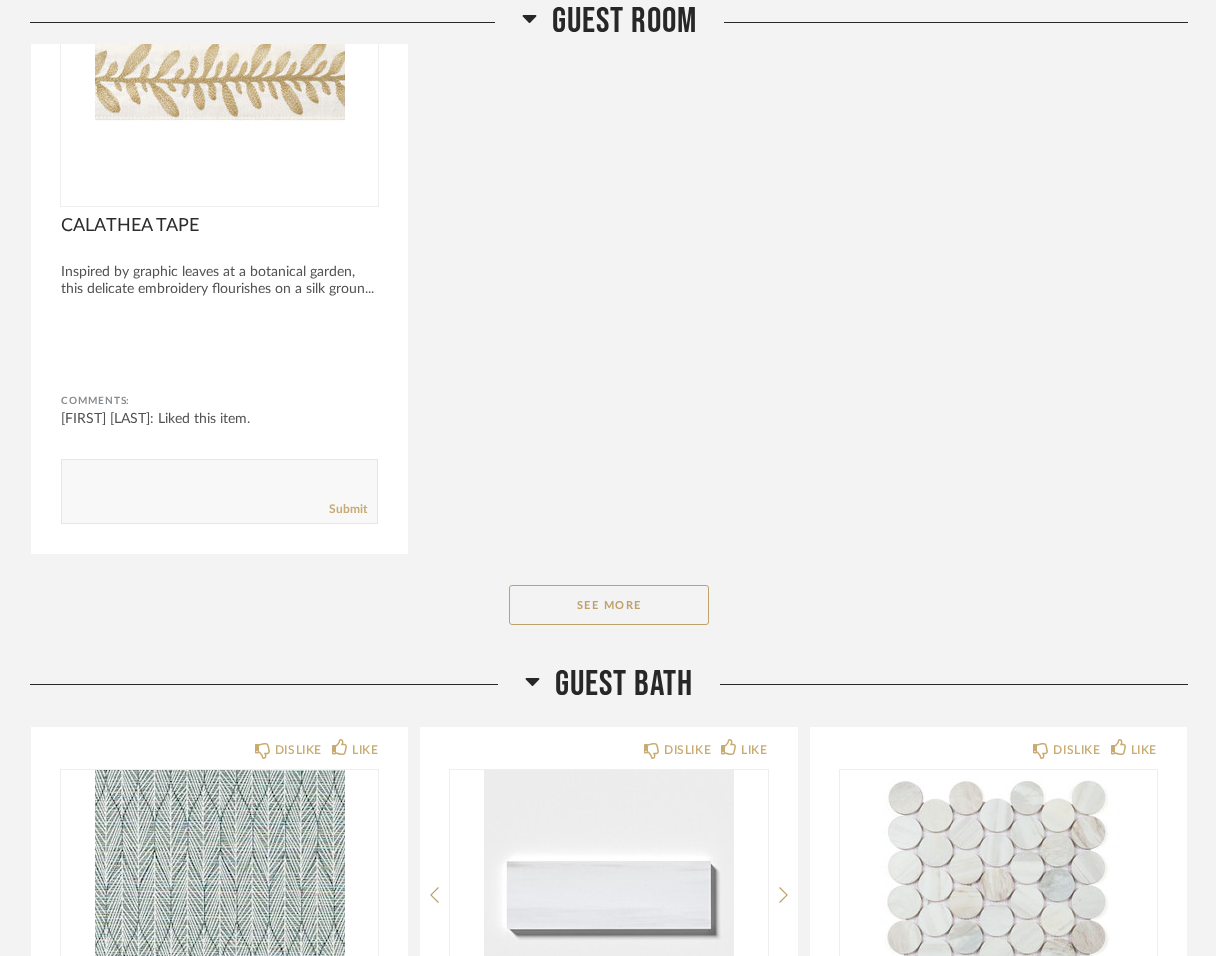 scroll, scrollTop: 28668, scrollLeft: 0, axis: vertical 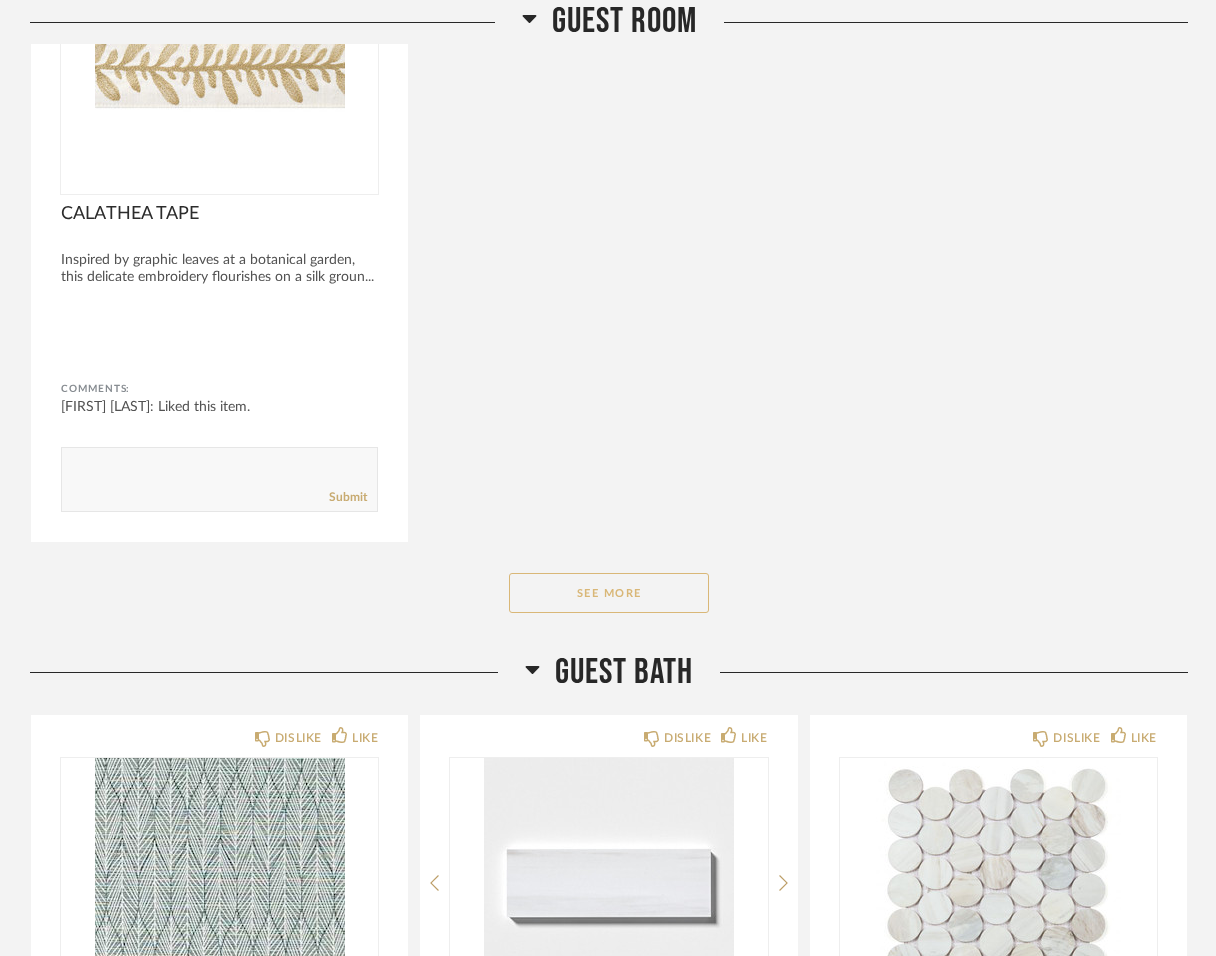 click on "See More" 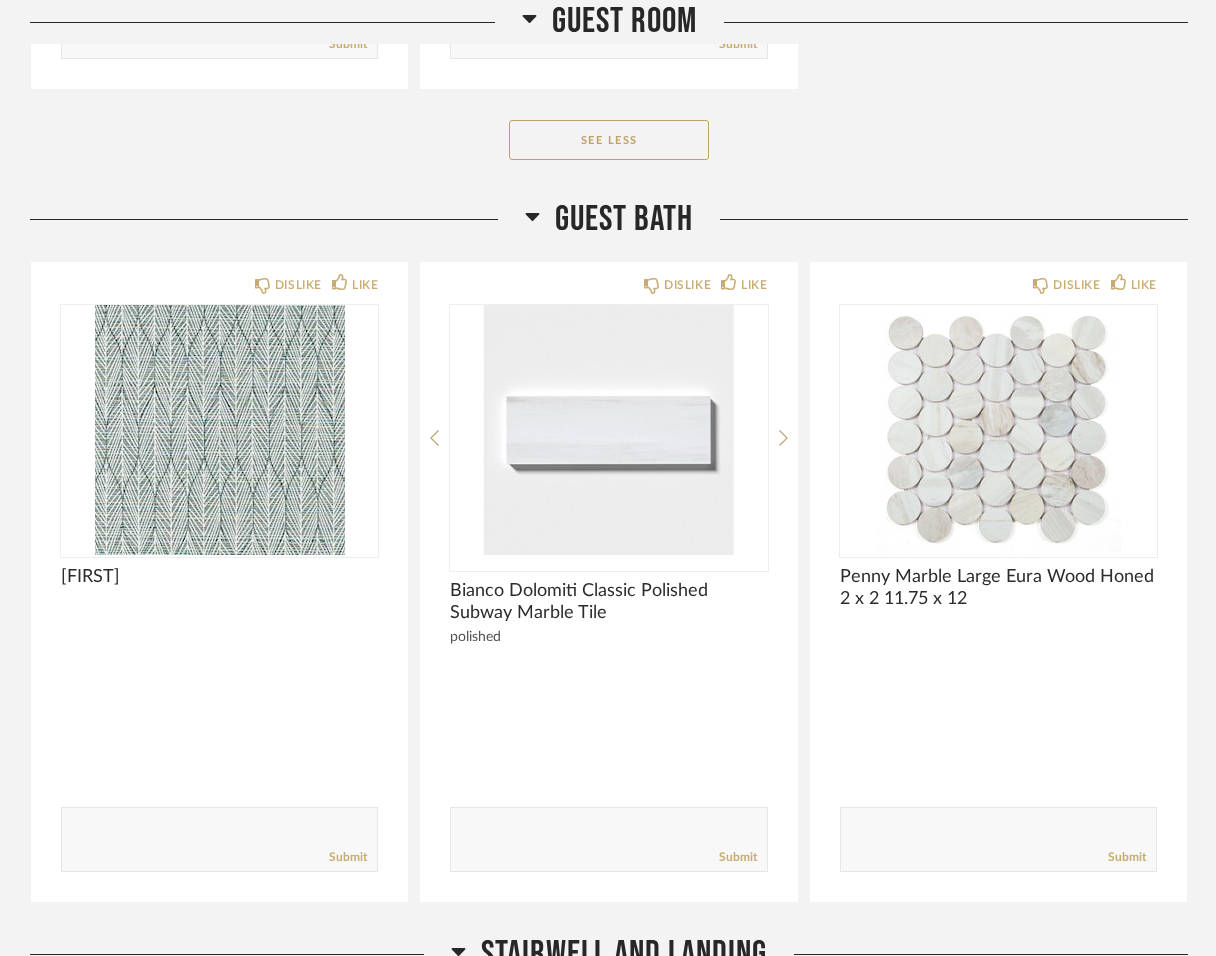 scroll, scrollTop: 30394, scrollLeft: 0, axis: vertical 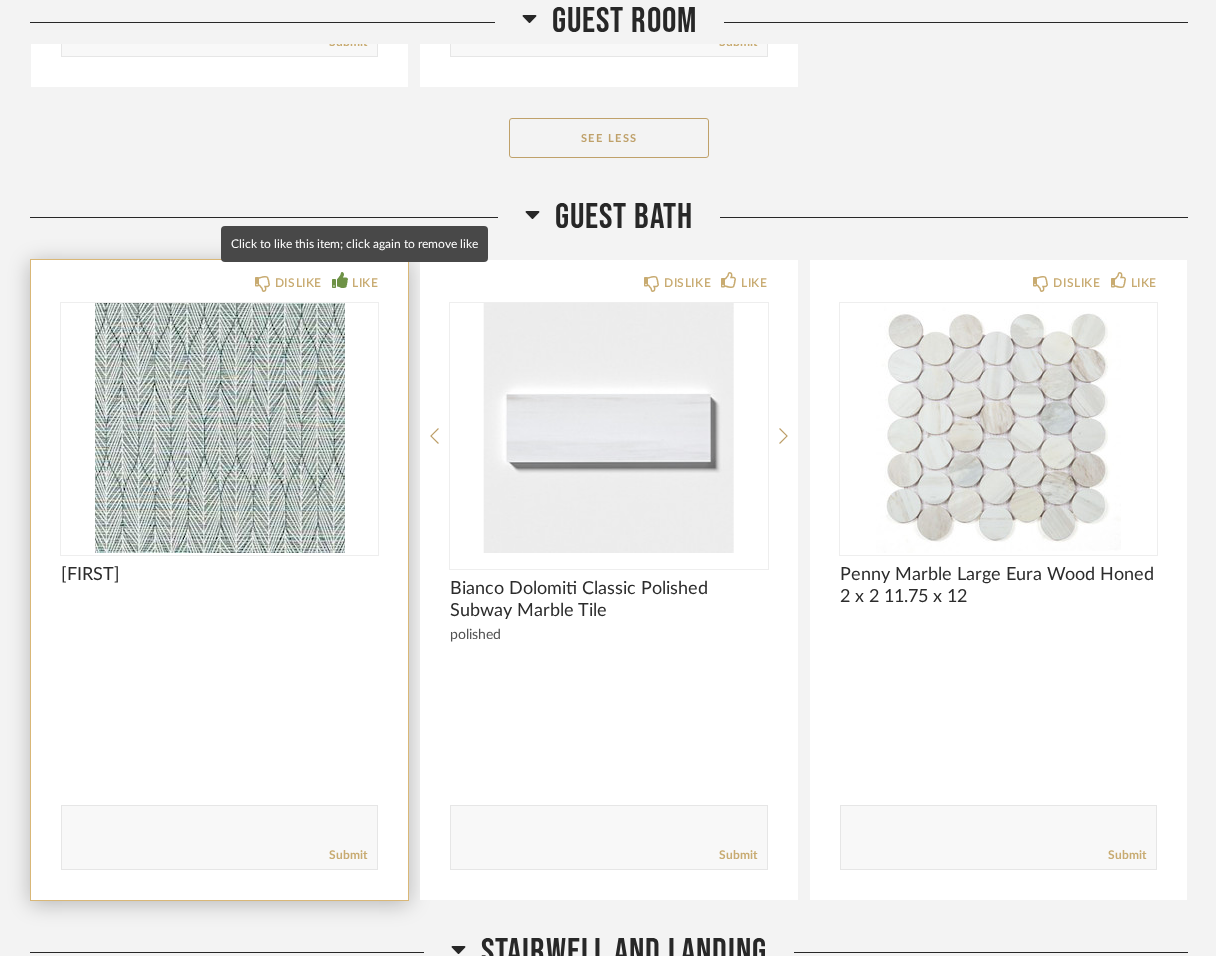 click 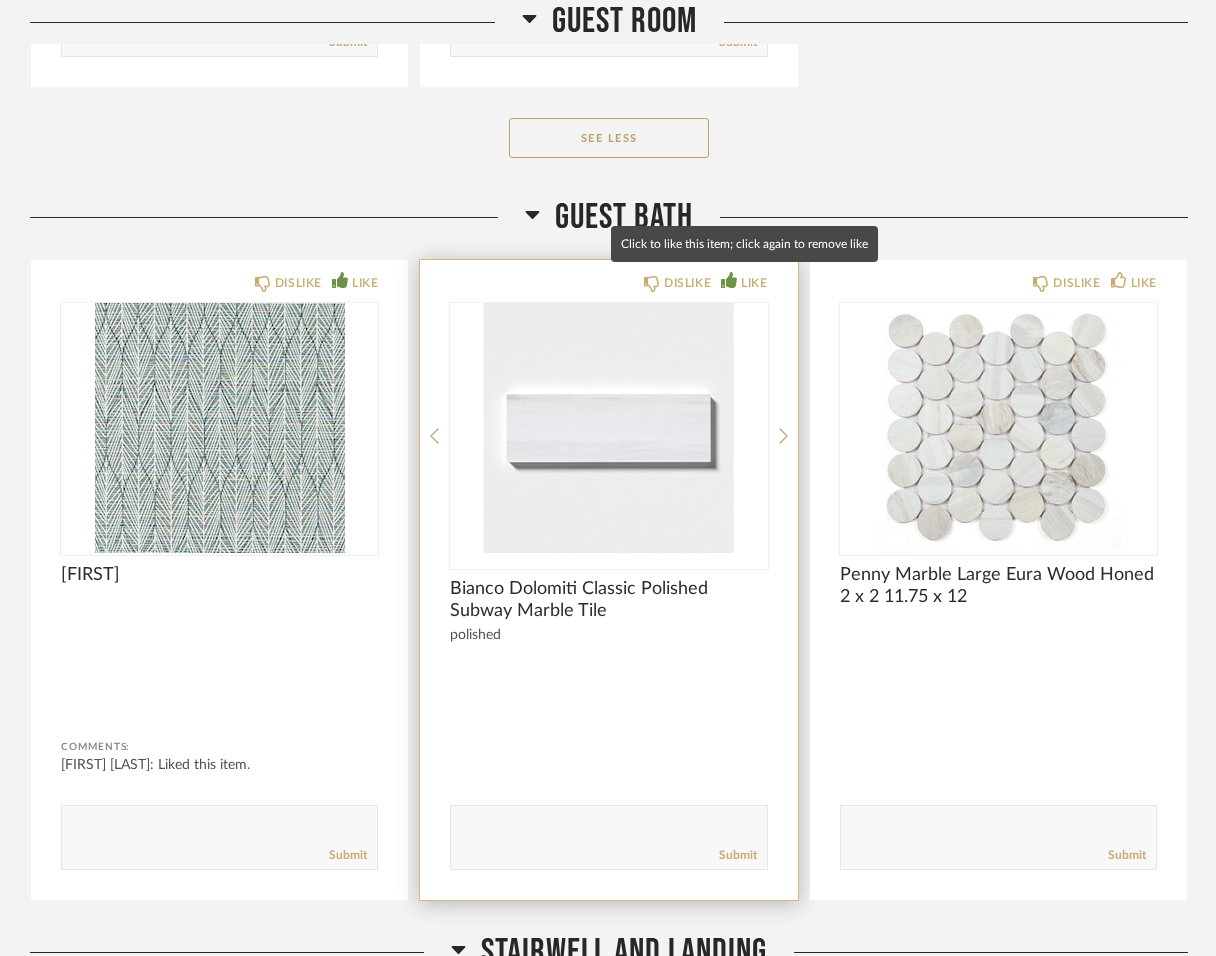 click 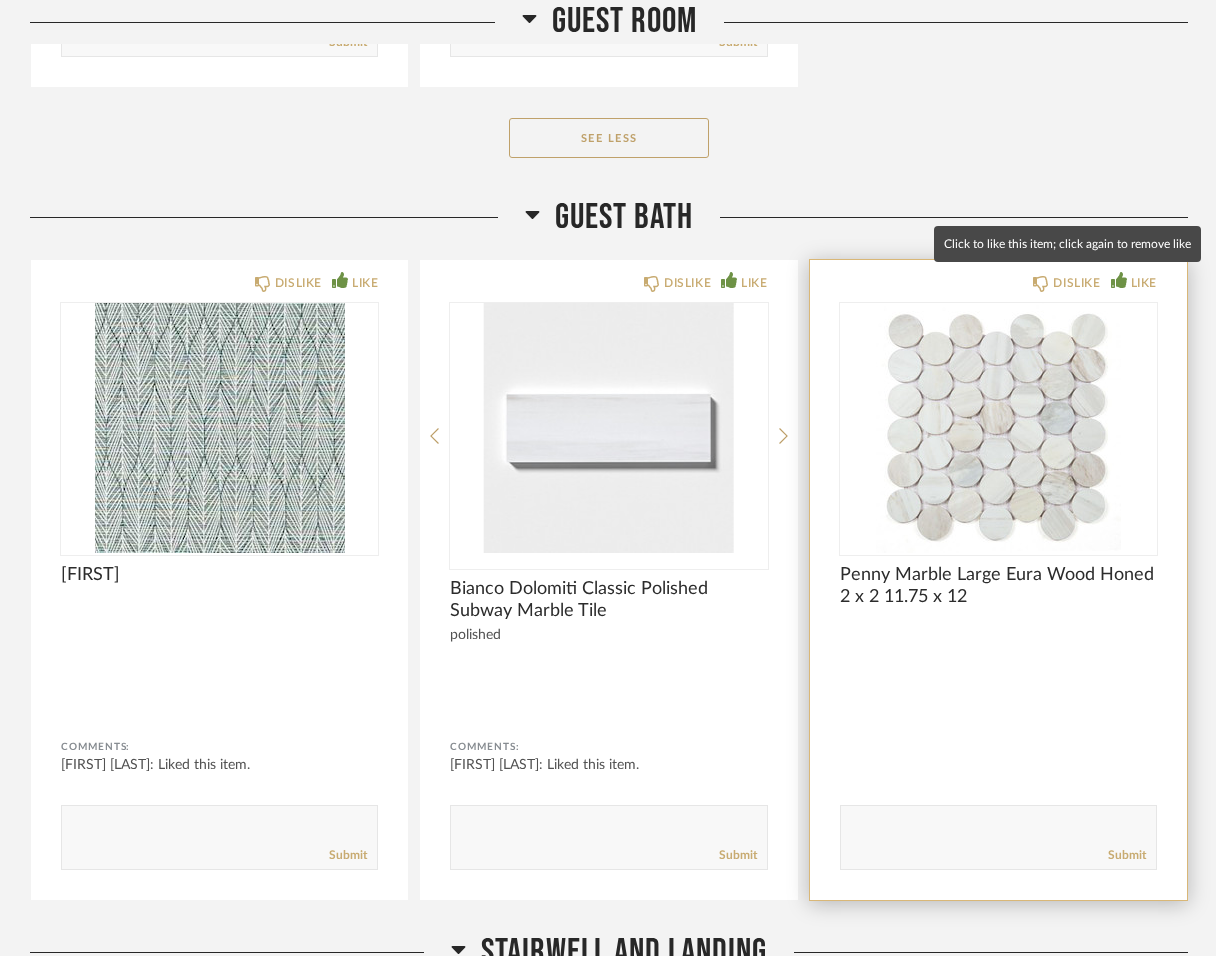 click 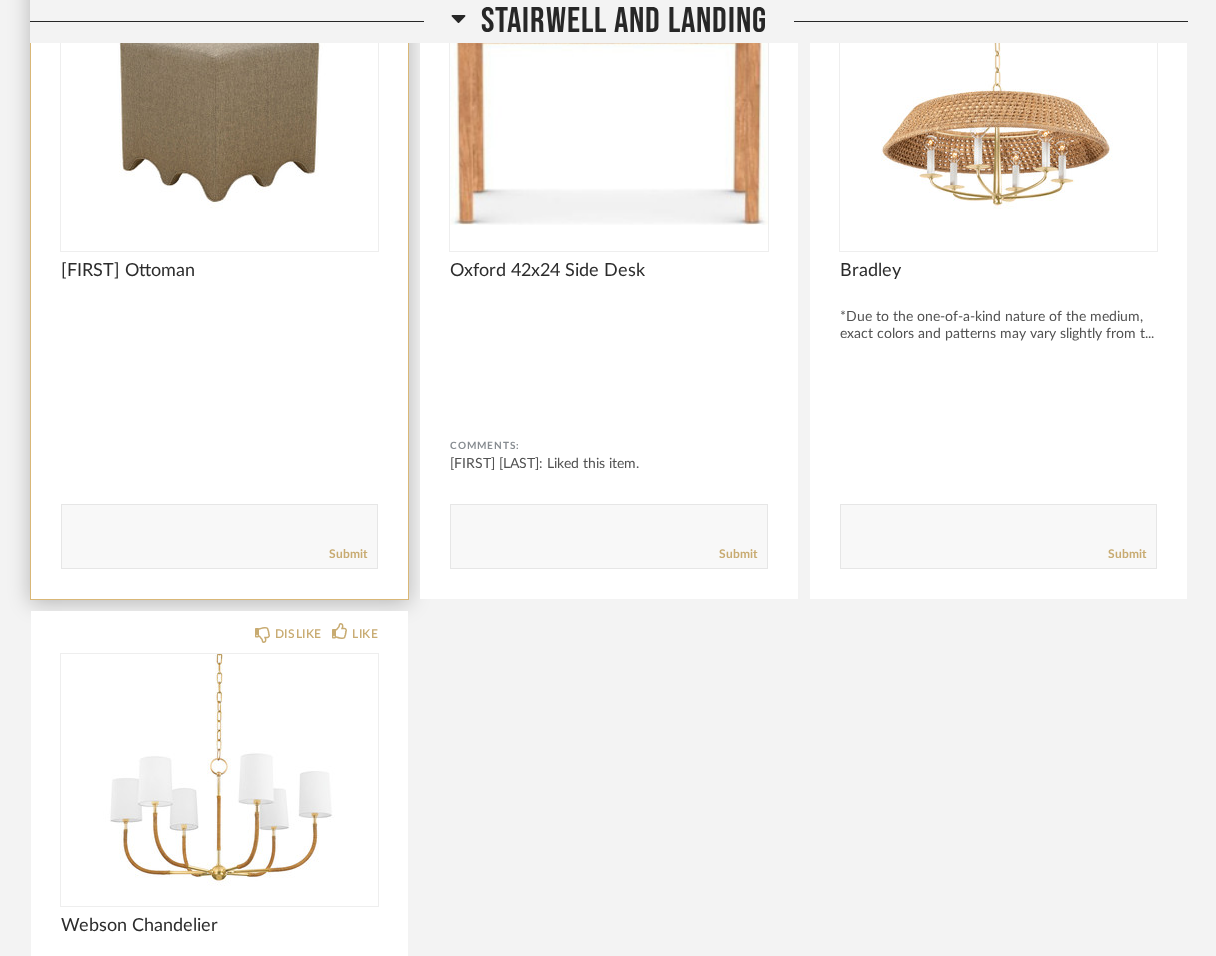 scroll, scrollTop: 31476, scrollLeft: 0, axis: vertical 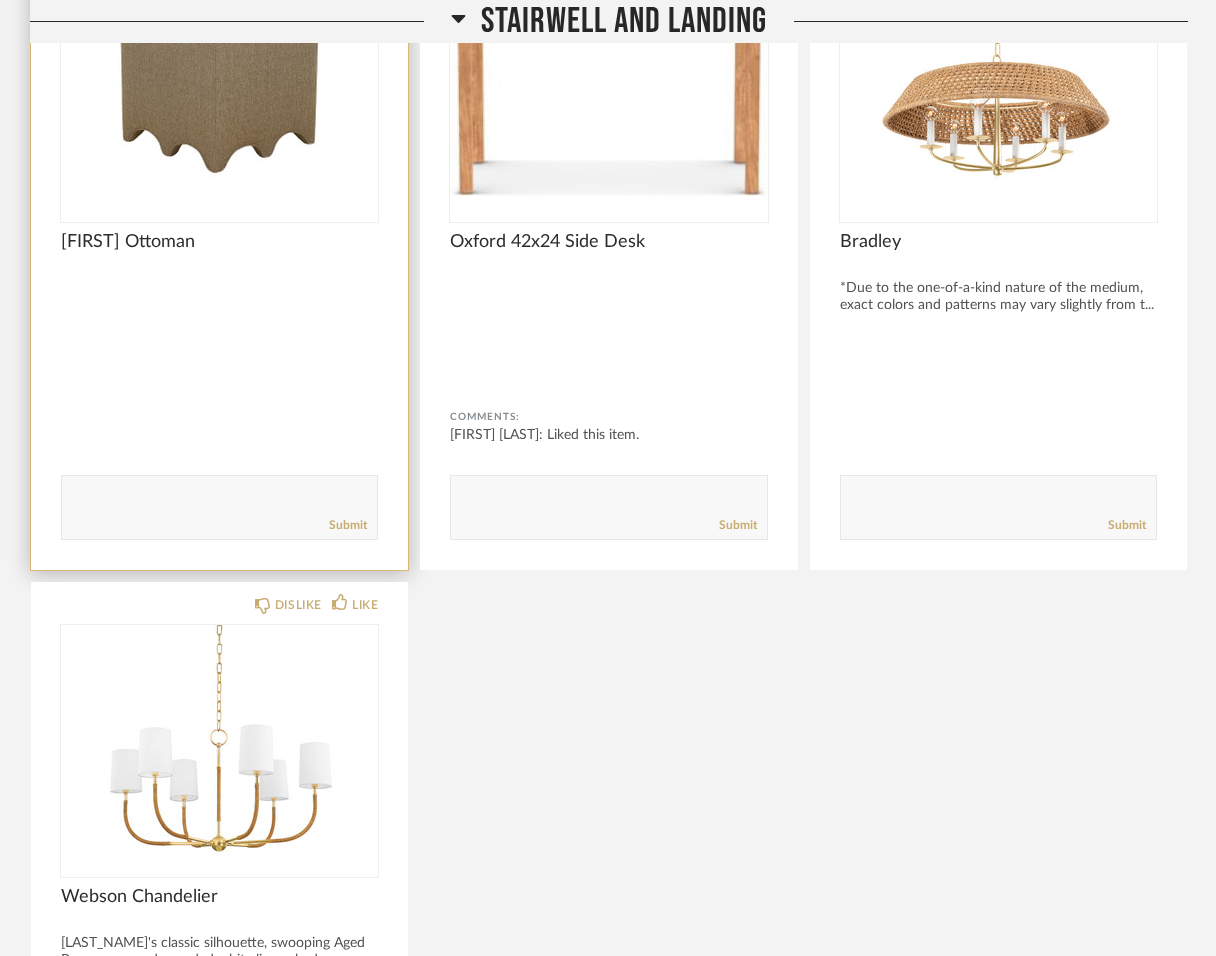 click 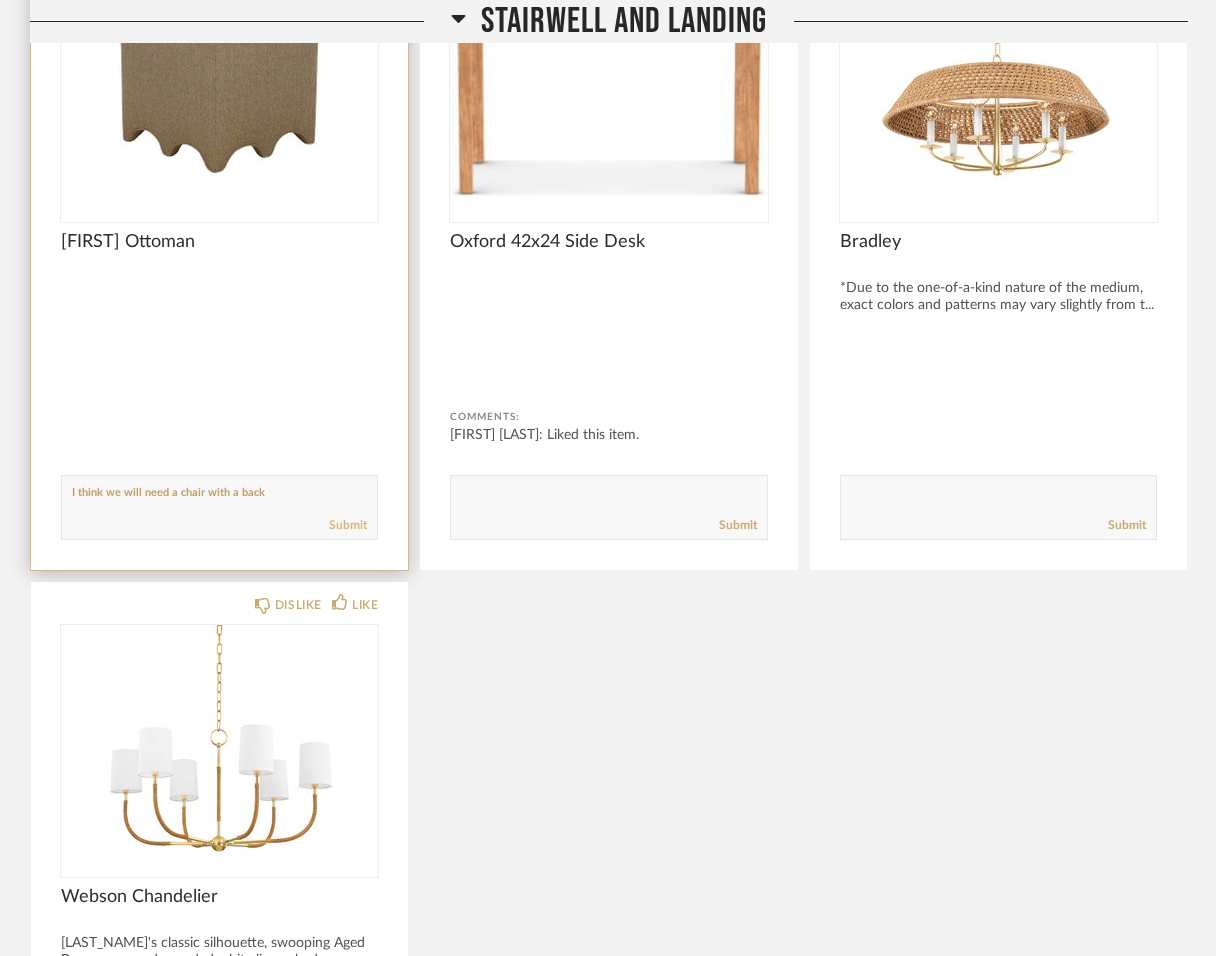 type on "I think we will need a chair with a back" 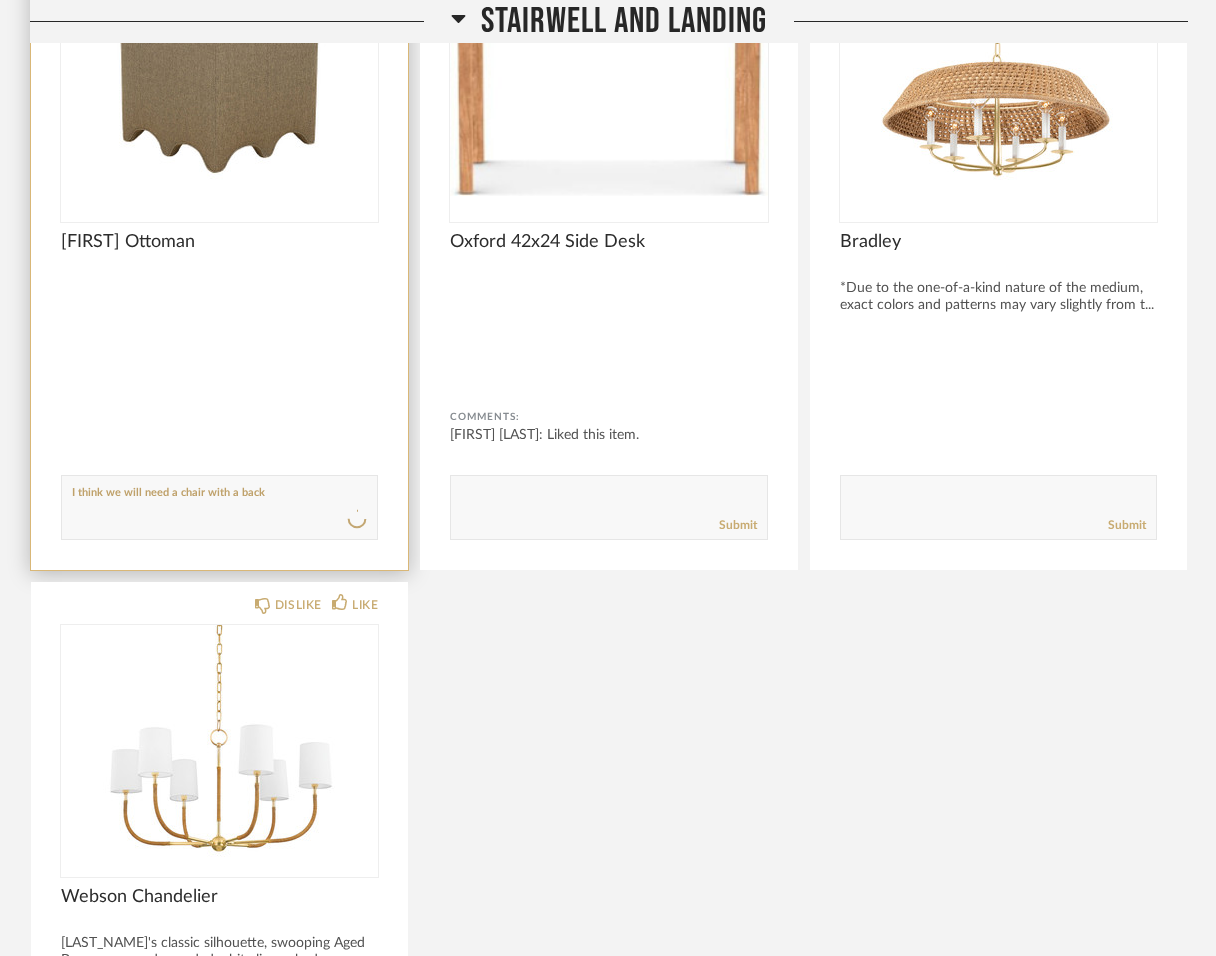 type 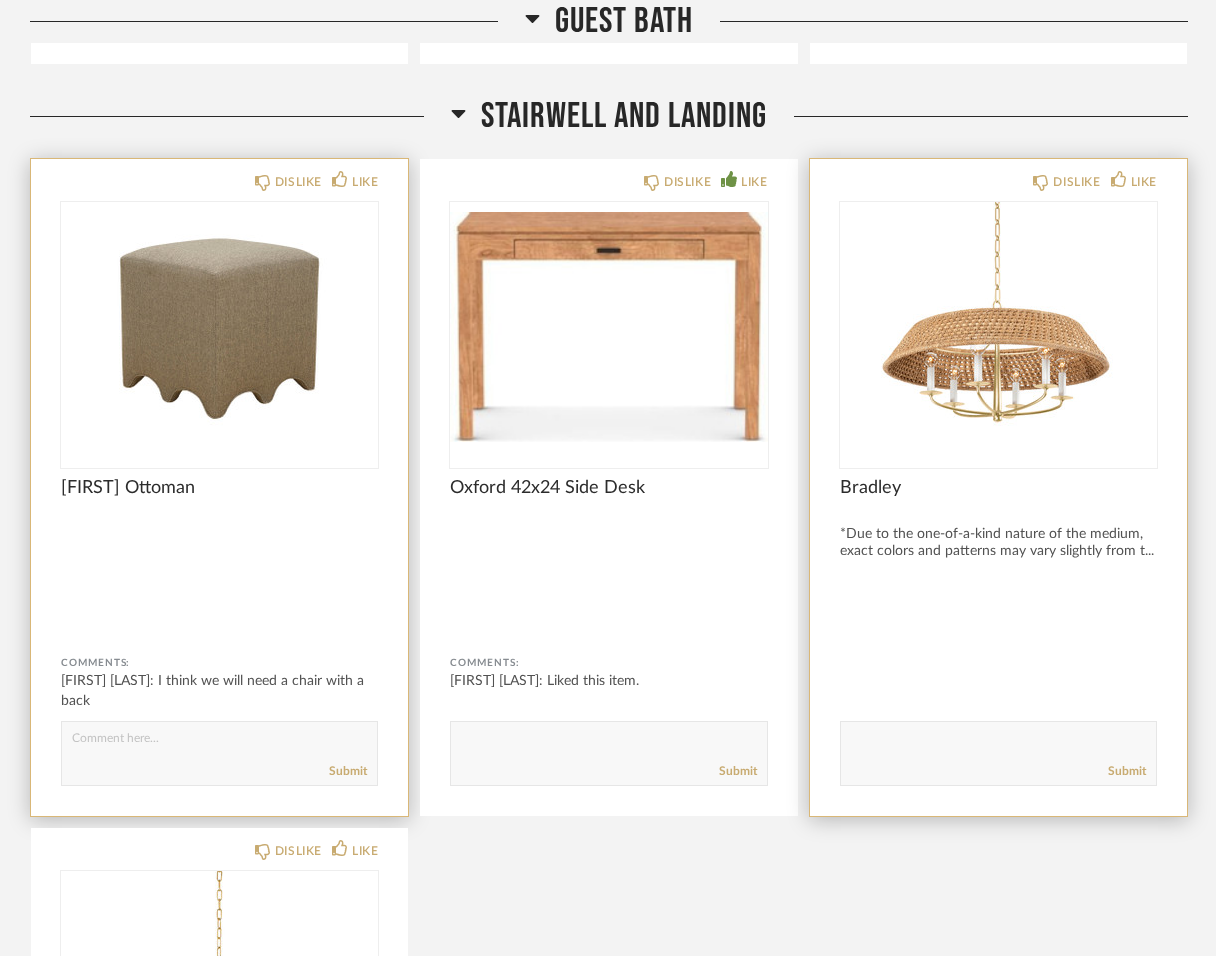 scroll, scrollTop: 31227, scrollLeft: 0, axis: vertical 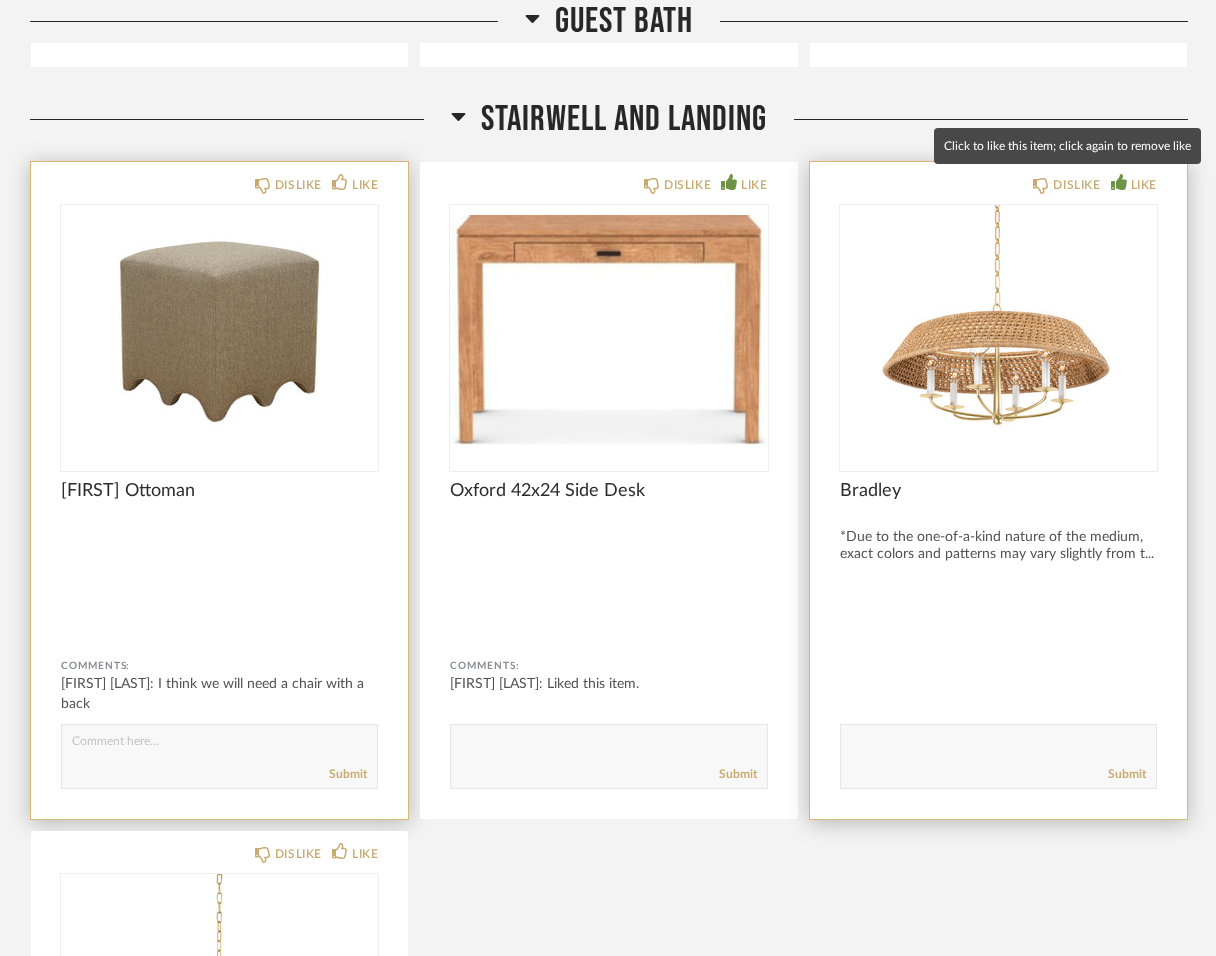 click 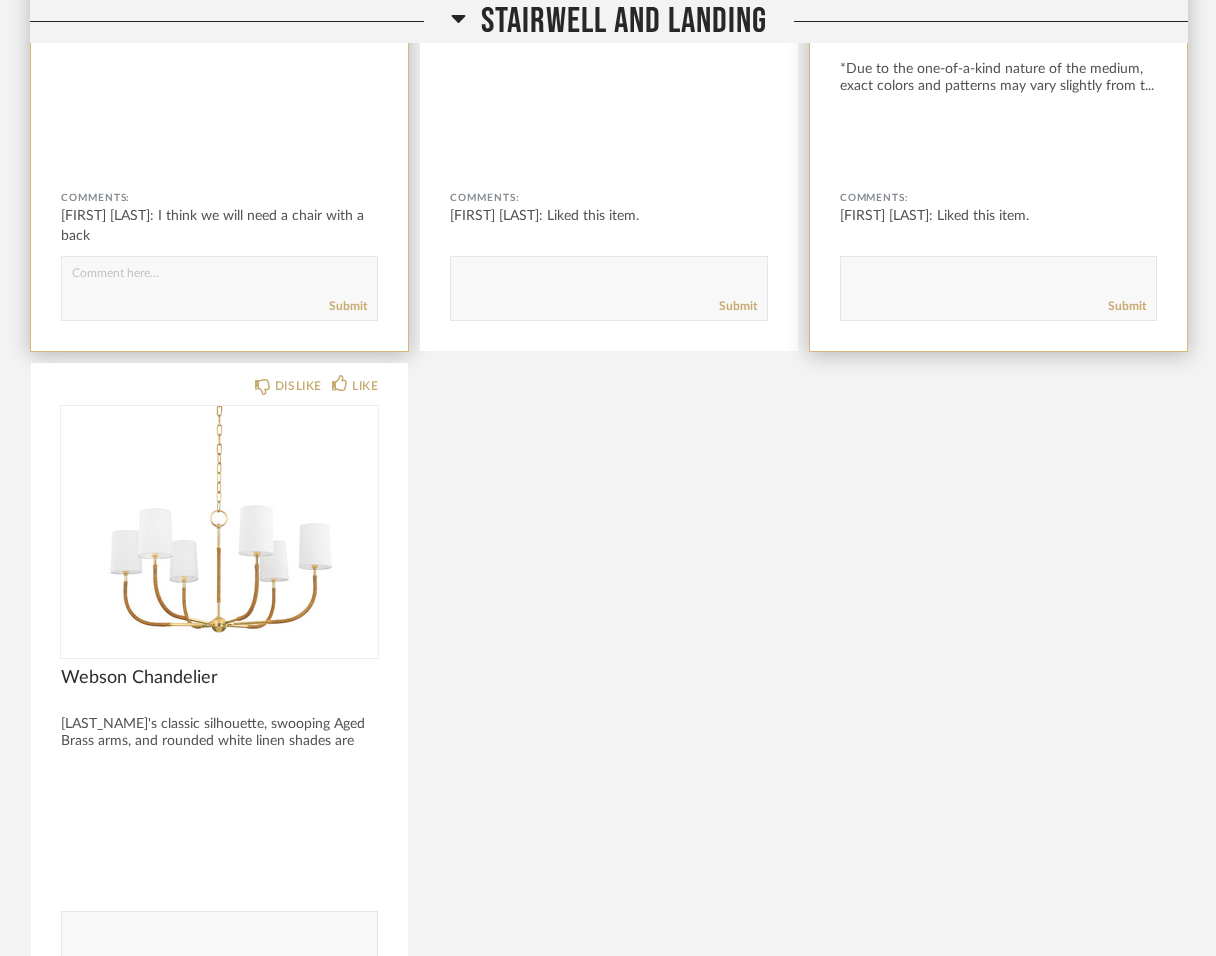 scroll, scrollTop: 31696, scrollLeft: 0, axis: vertical 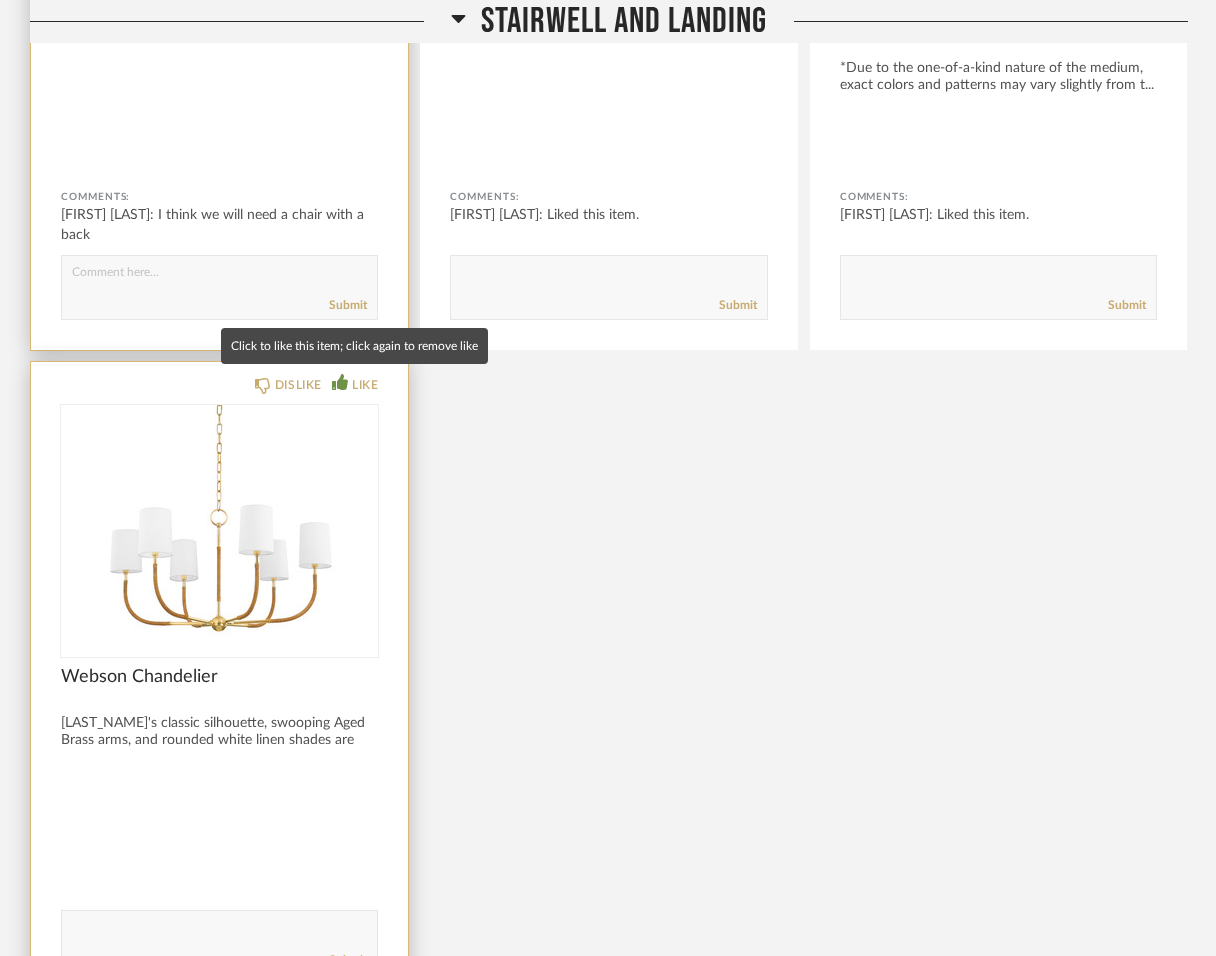 click 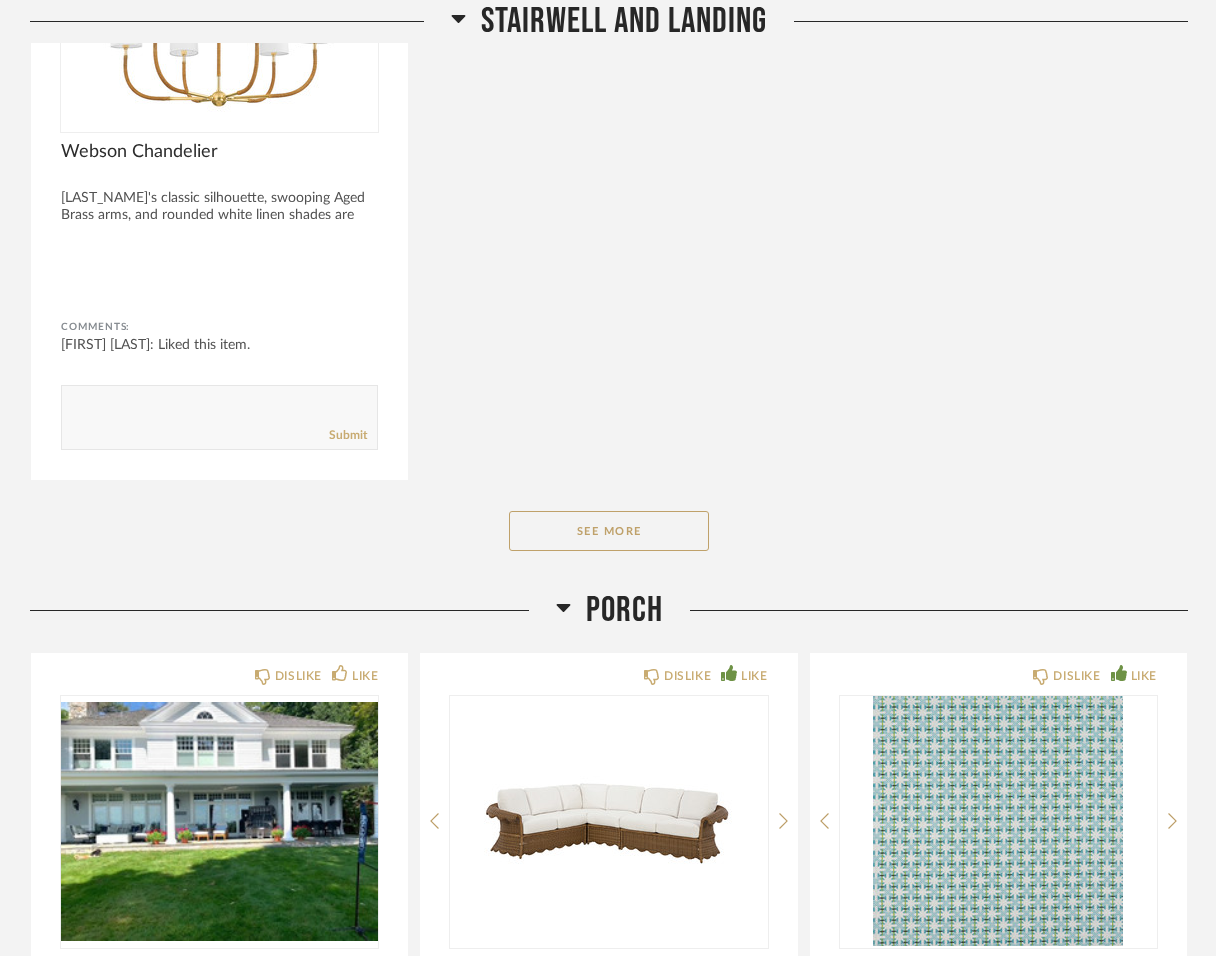scroll, scrollTop: 32259, scrollLeft: 0, axis: vertical 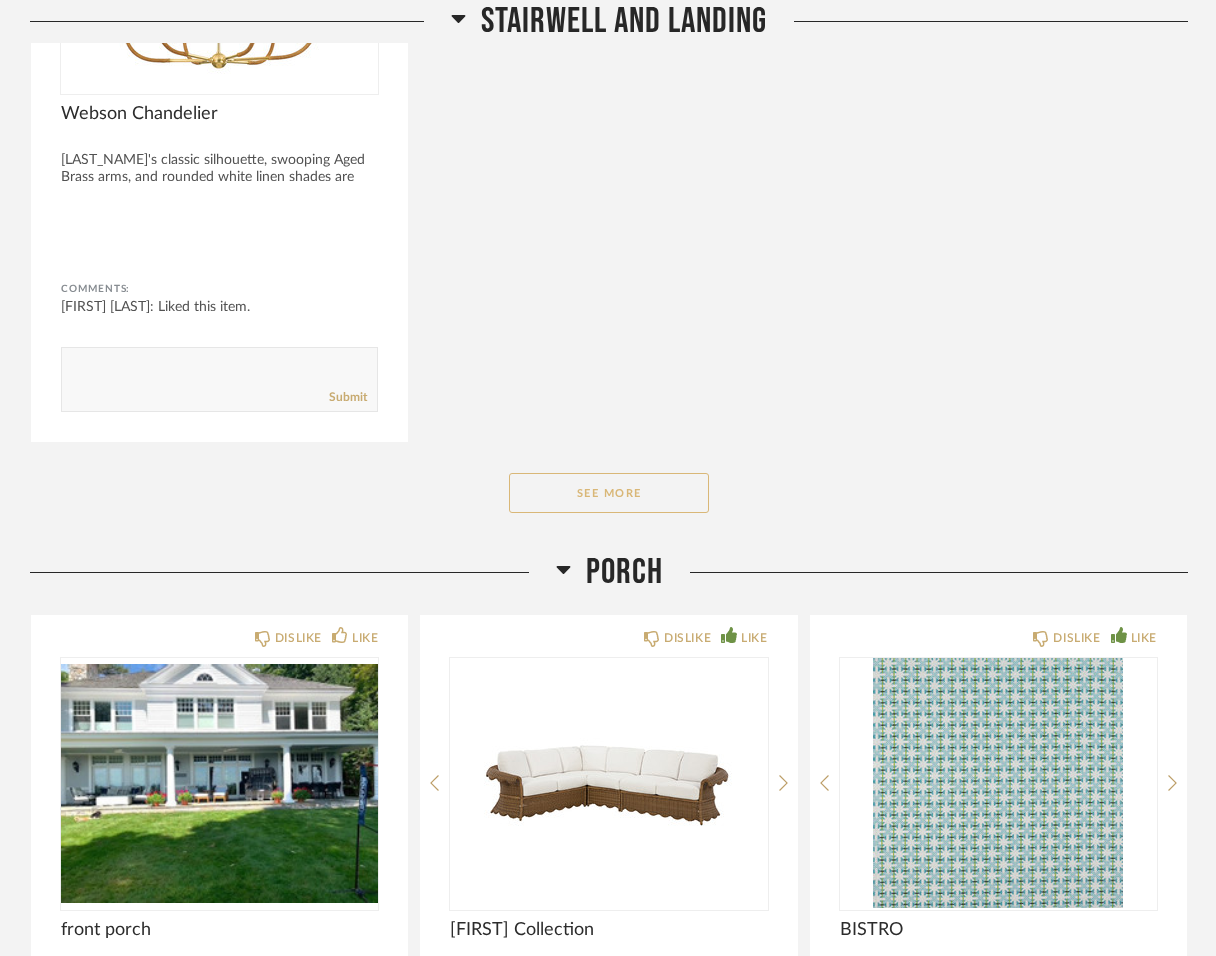 click on "See More" 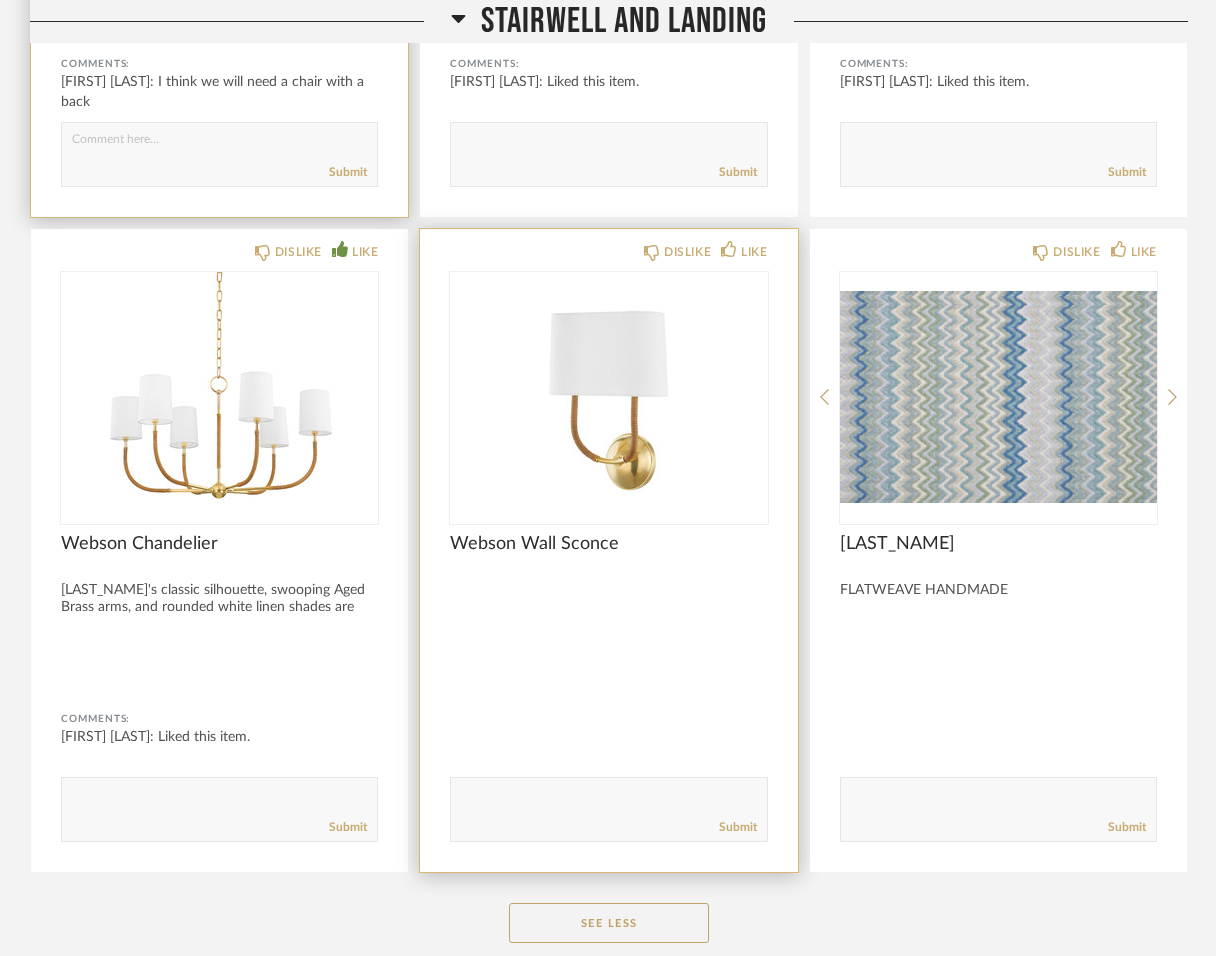 scroll, scrollTop: 31807, scrollLeft: 0, axis: vertical 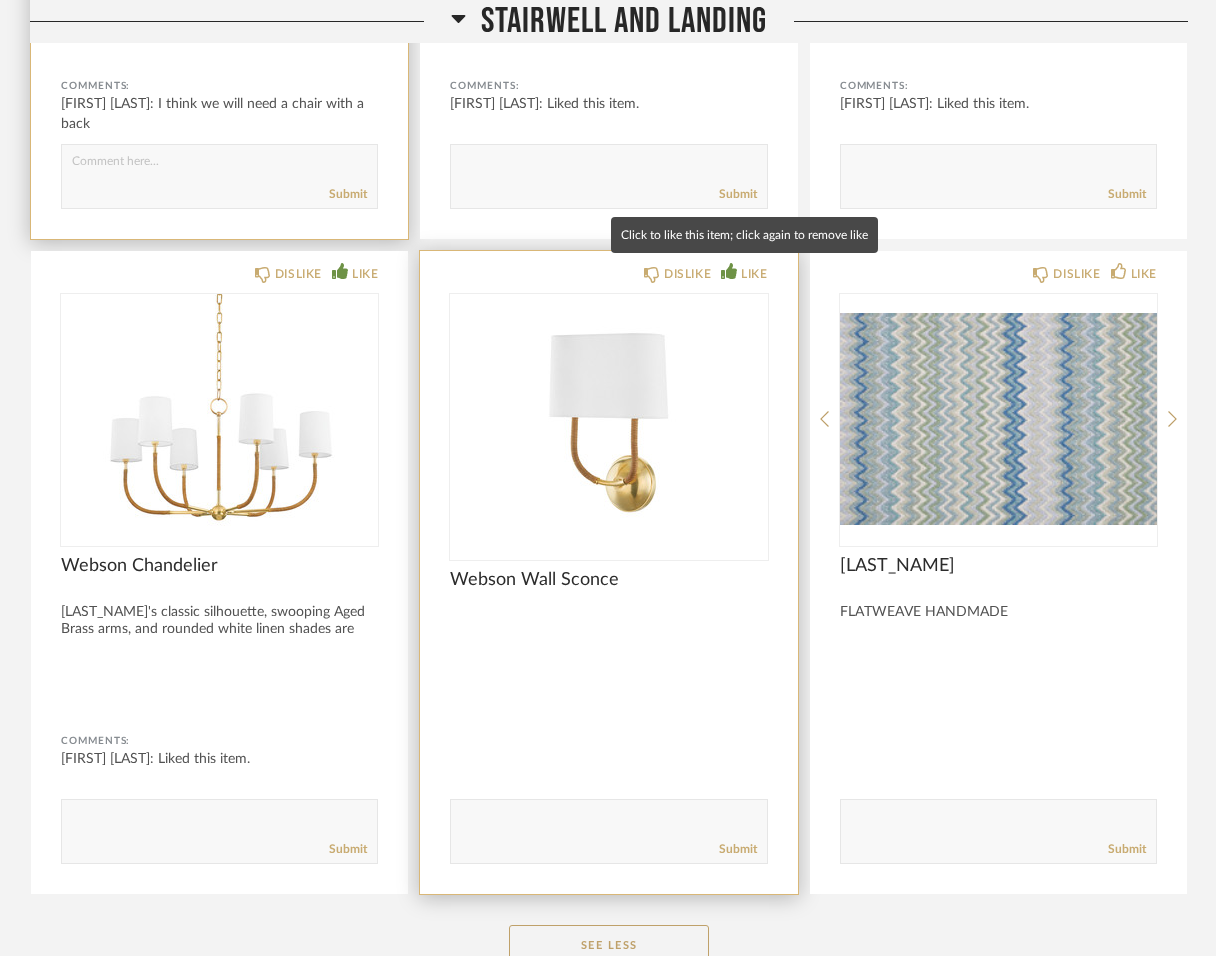 click 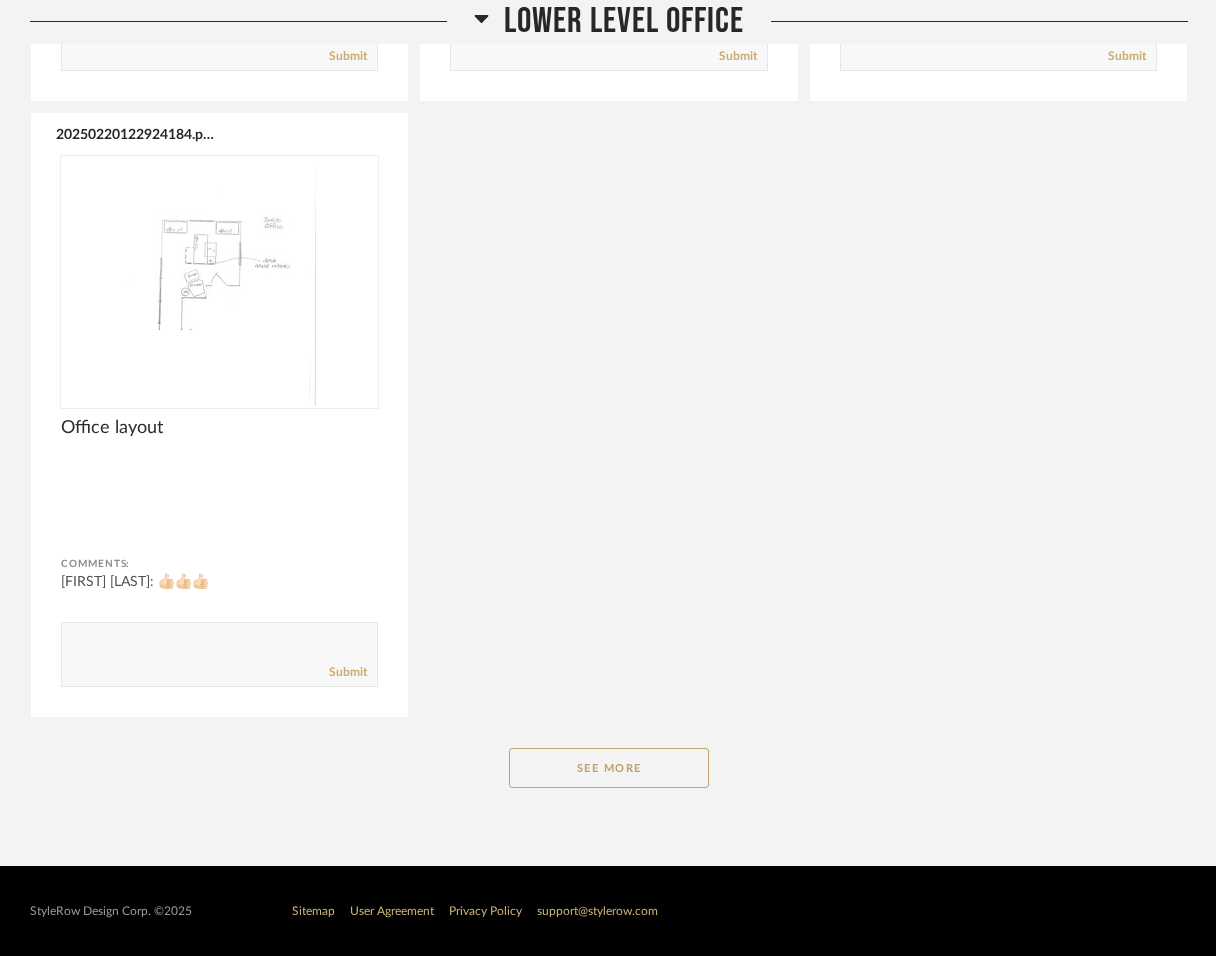 scroll, scrollTop: 35607, scrollLeft: 0, axis: vertical 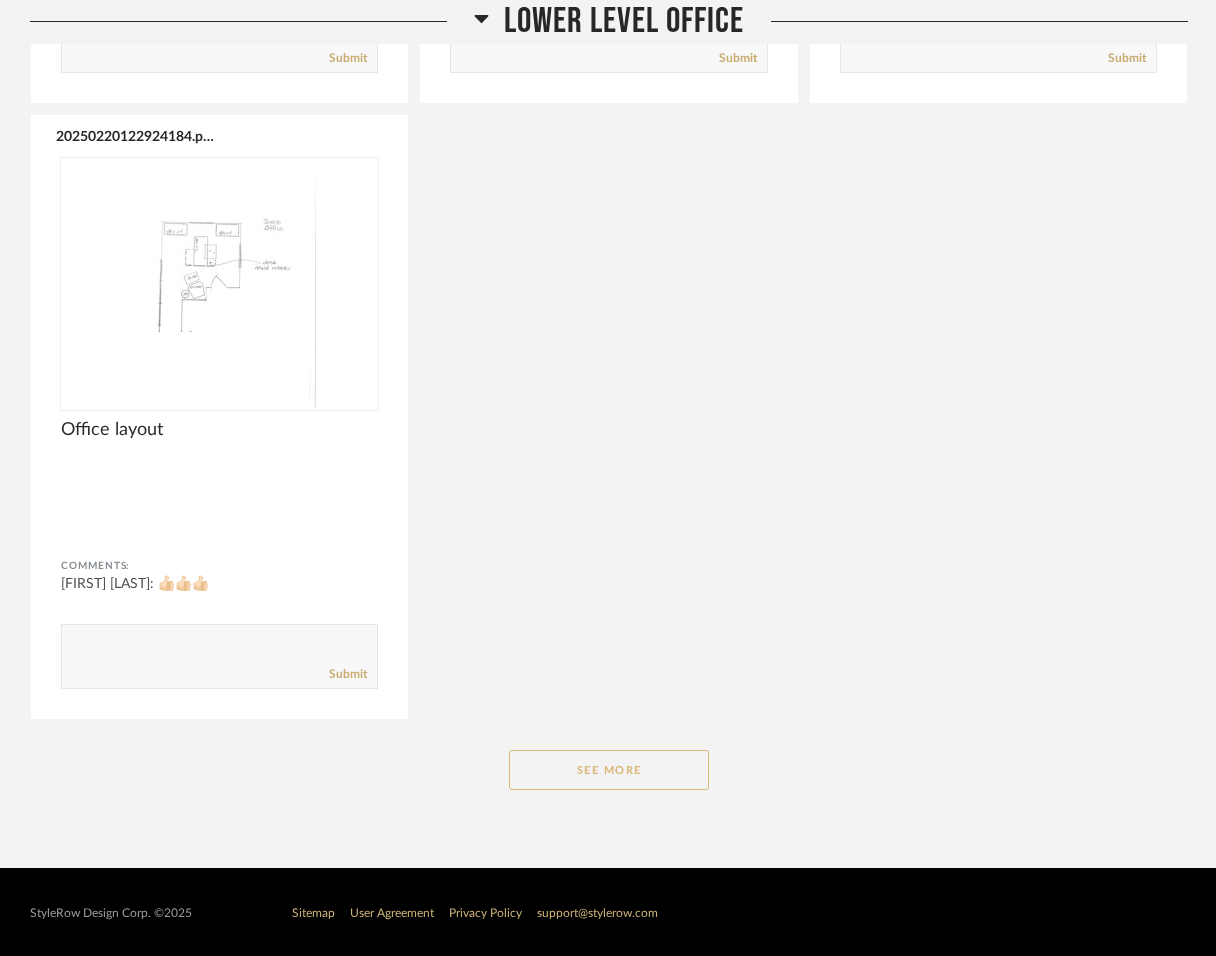 click on "See More" 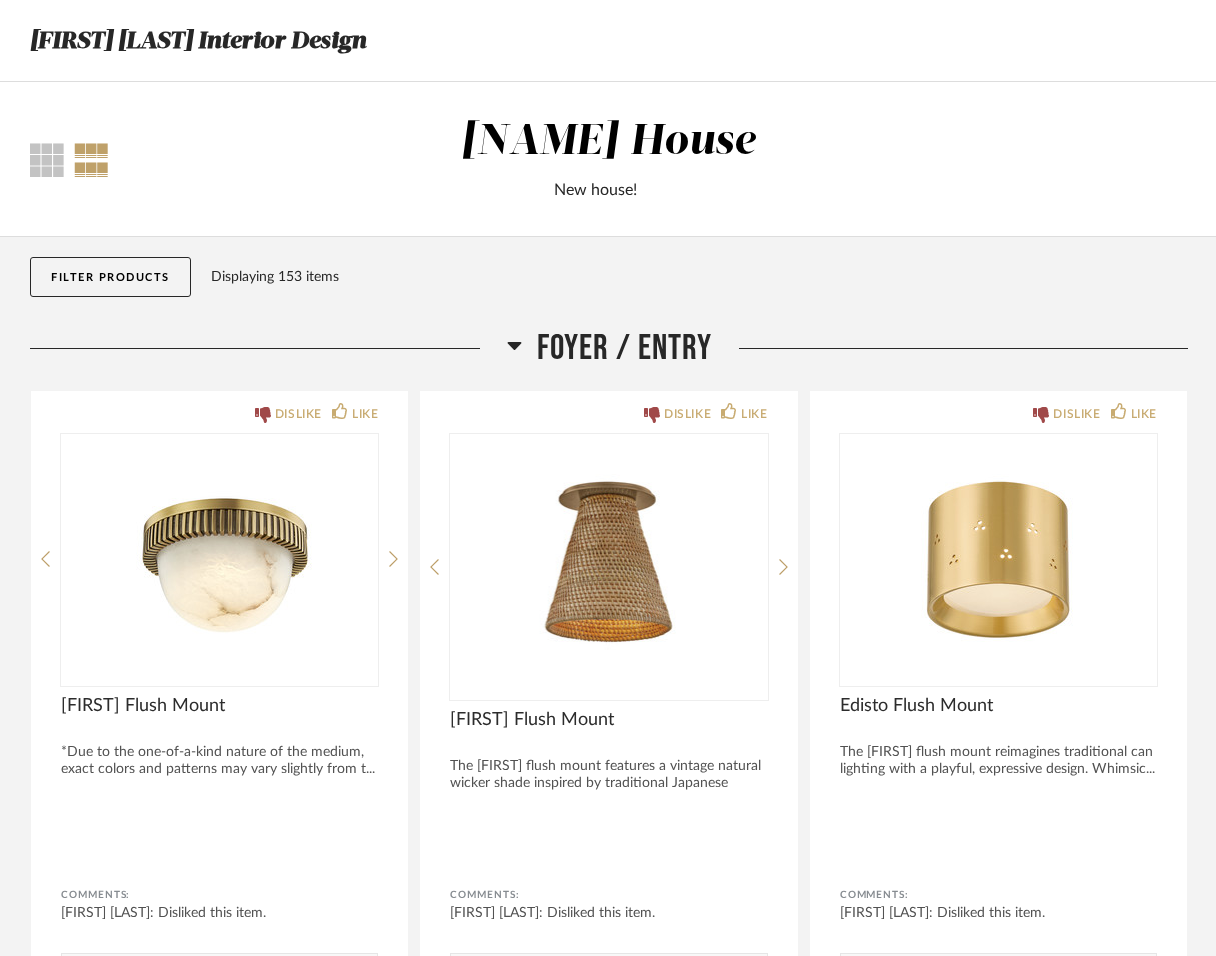 scroll, scrollTop: -12, scrollLeft: 0, axis: vertical 